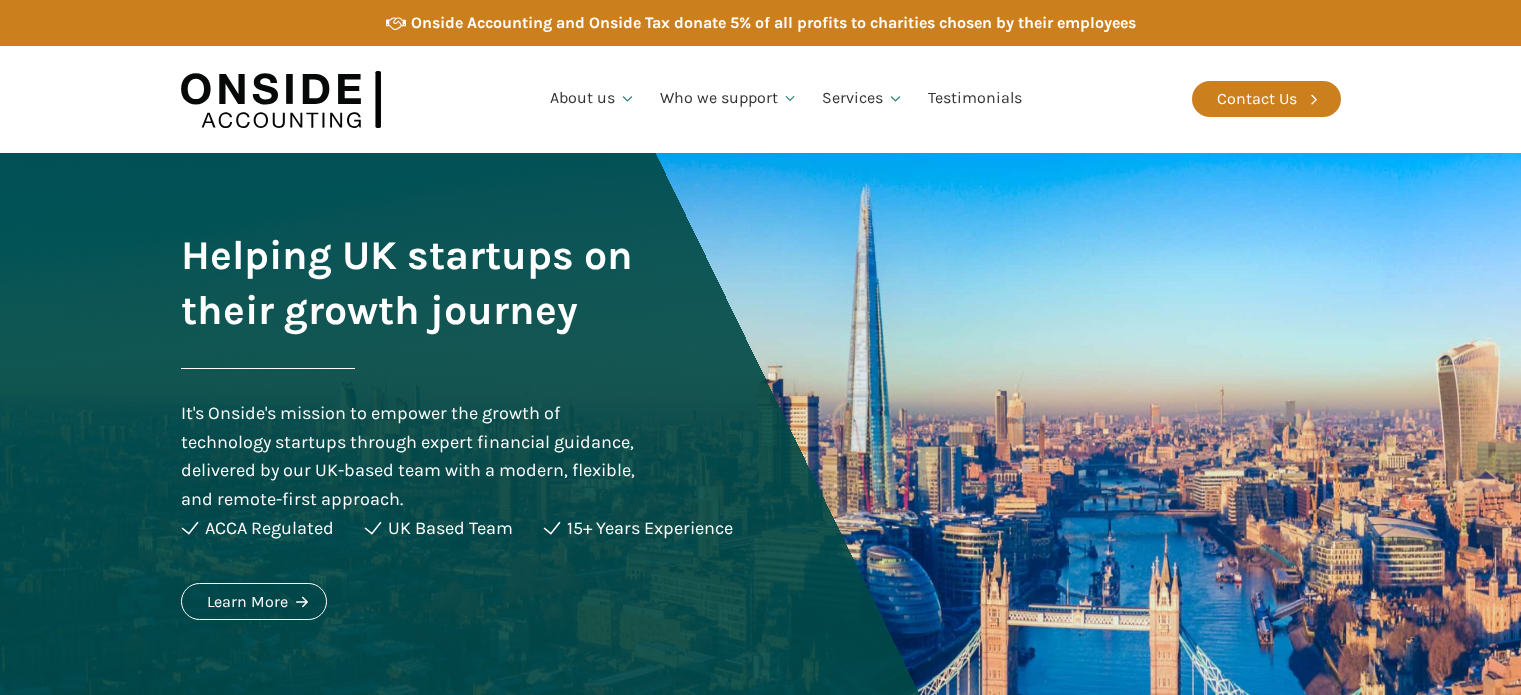scroll, scrollTop: 0, scrollLeft: 0, axis: both 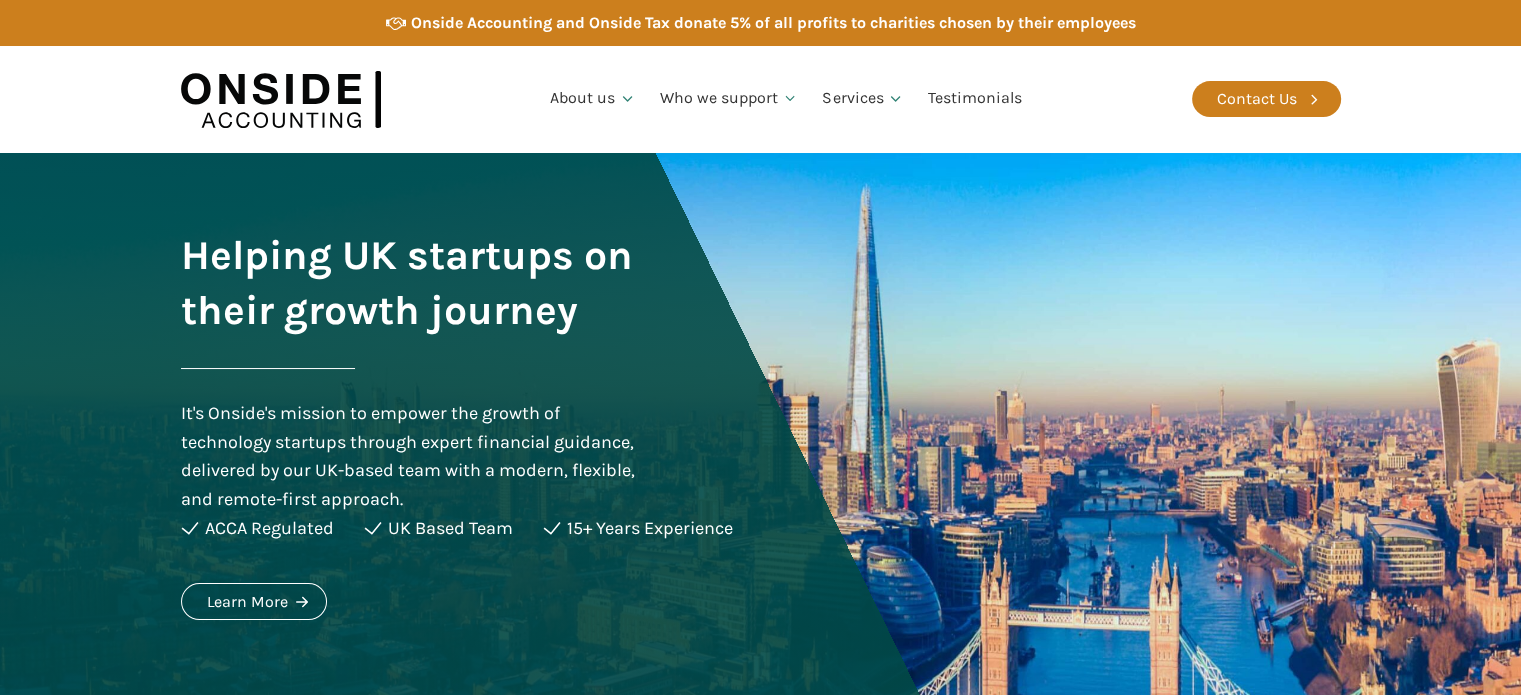 click on "About us
Who We Are
Our Team
Careers
Who we support
Startups
Service Businesses
Expansion into the UK
Individuals
Services
Accounting & Tax Compliance
R&D Tax Credits
Fractional CFO services
Onside Tax
Testimonials
Contact us" at bounding box center (786, 99) 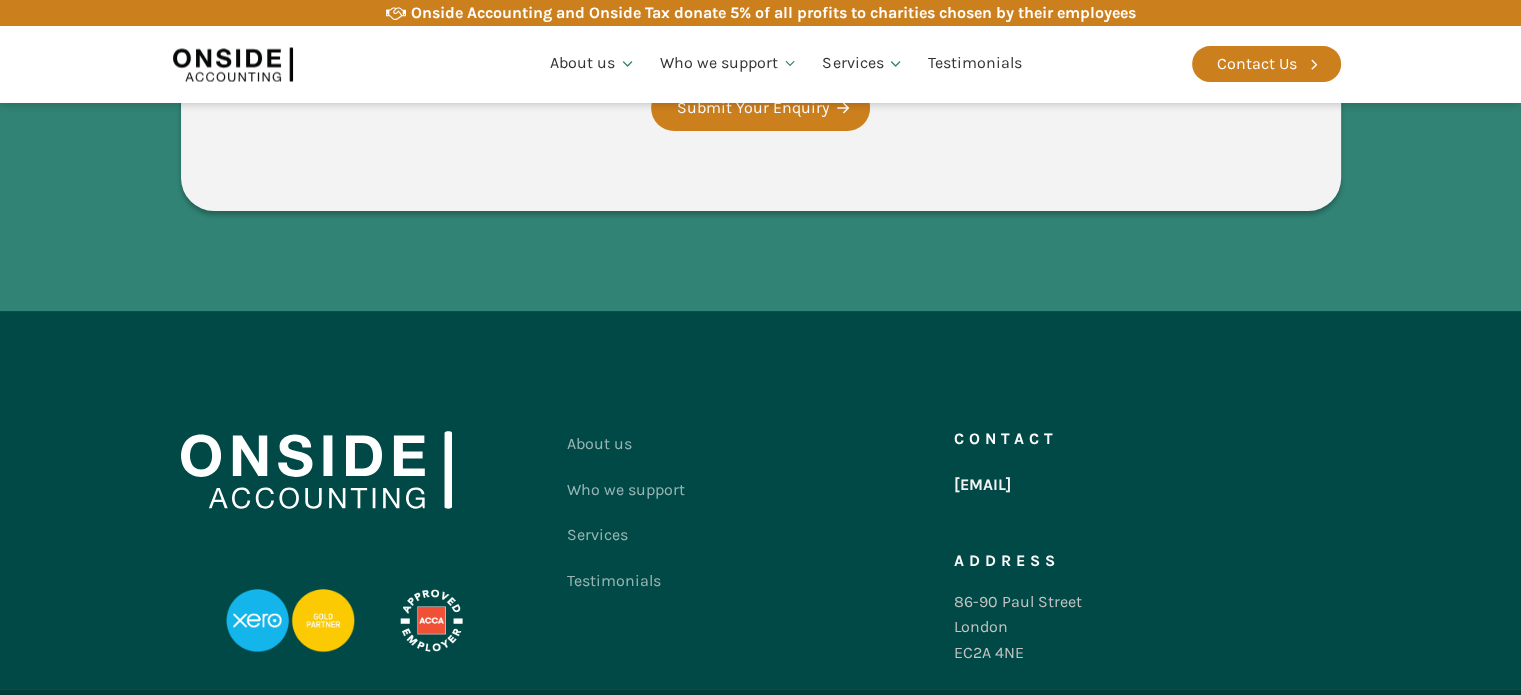 scroll, scrollTop: 4000, scrollLeft: 0, axis: vertical 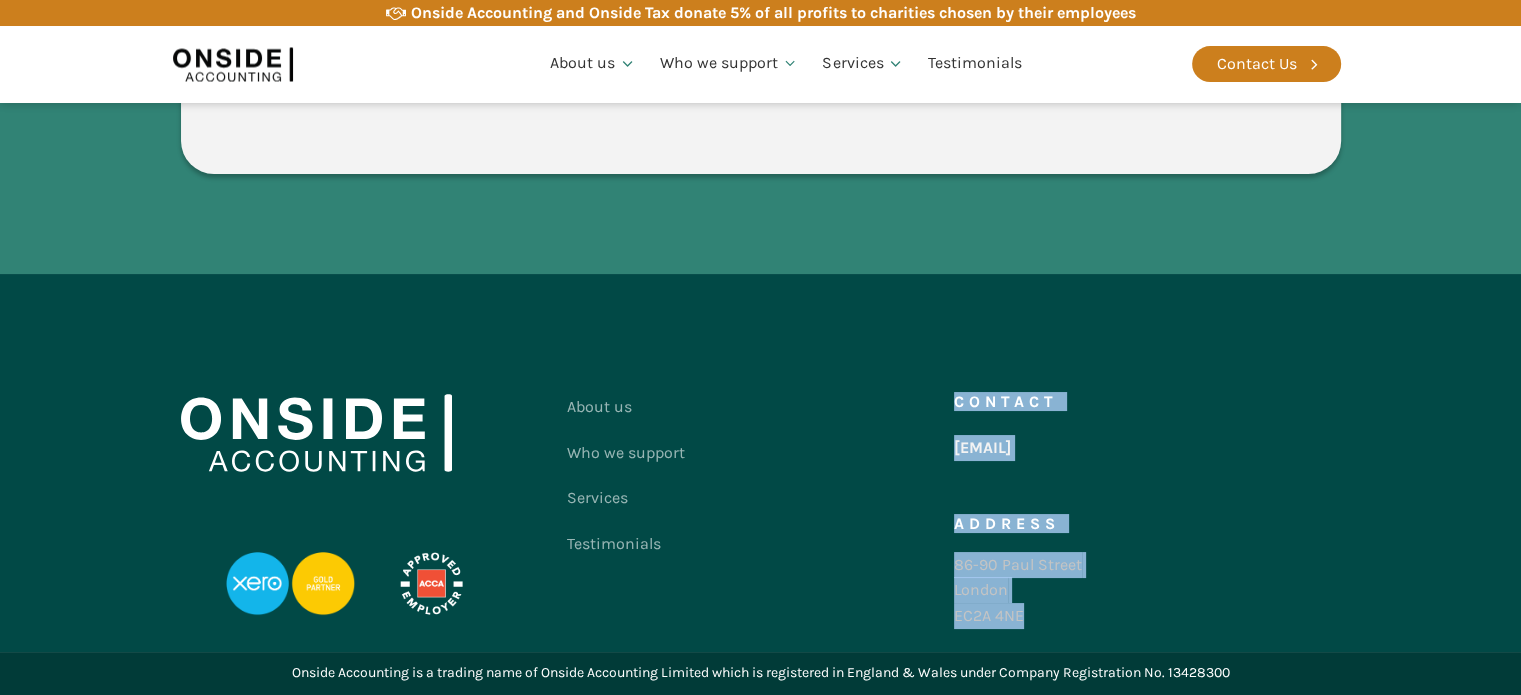 drag, startPoint x: 1027, startPoint y: 618, endPoint x: 953, endPoint y: 563, distance: 92.20087 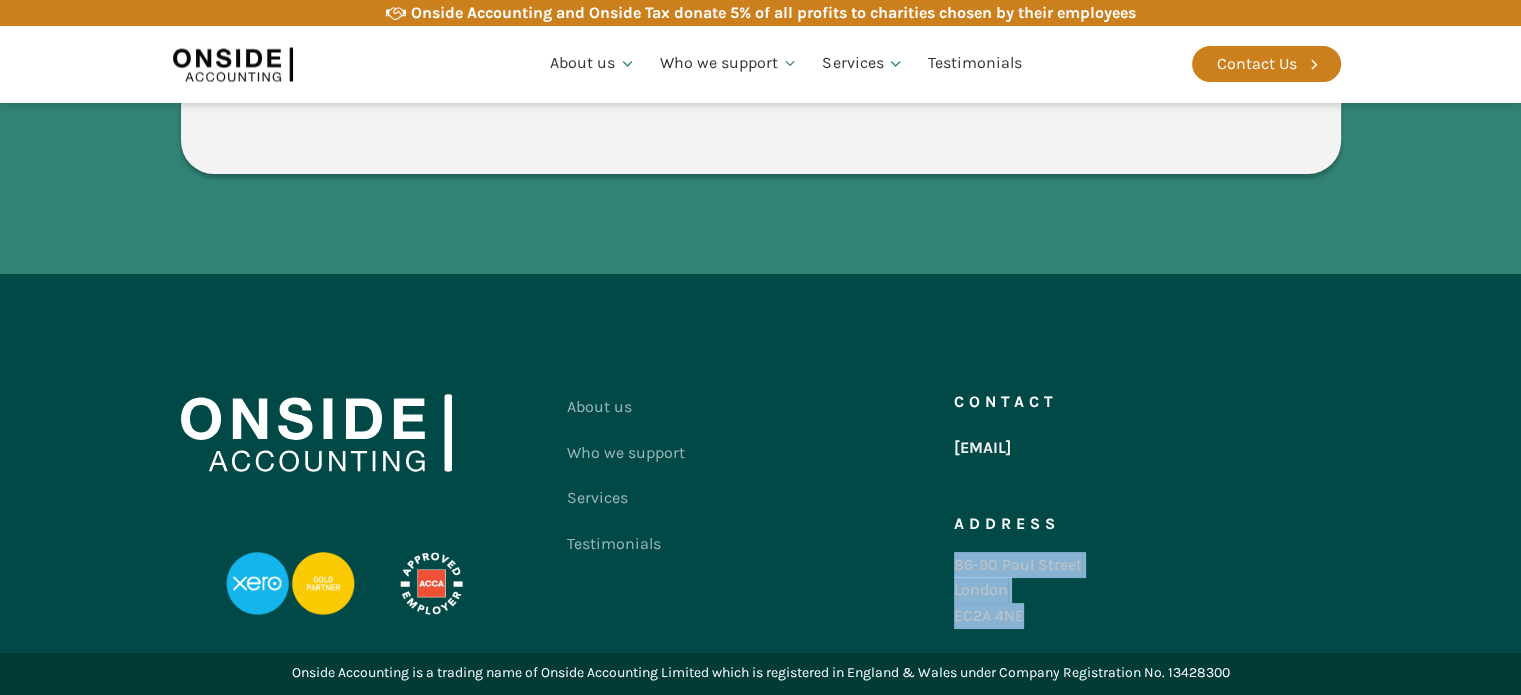 copy on "86-90 Paul Street London EC2A 4NE" 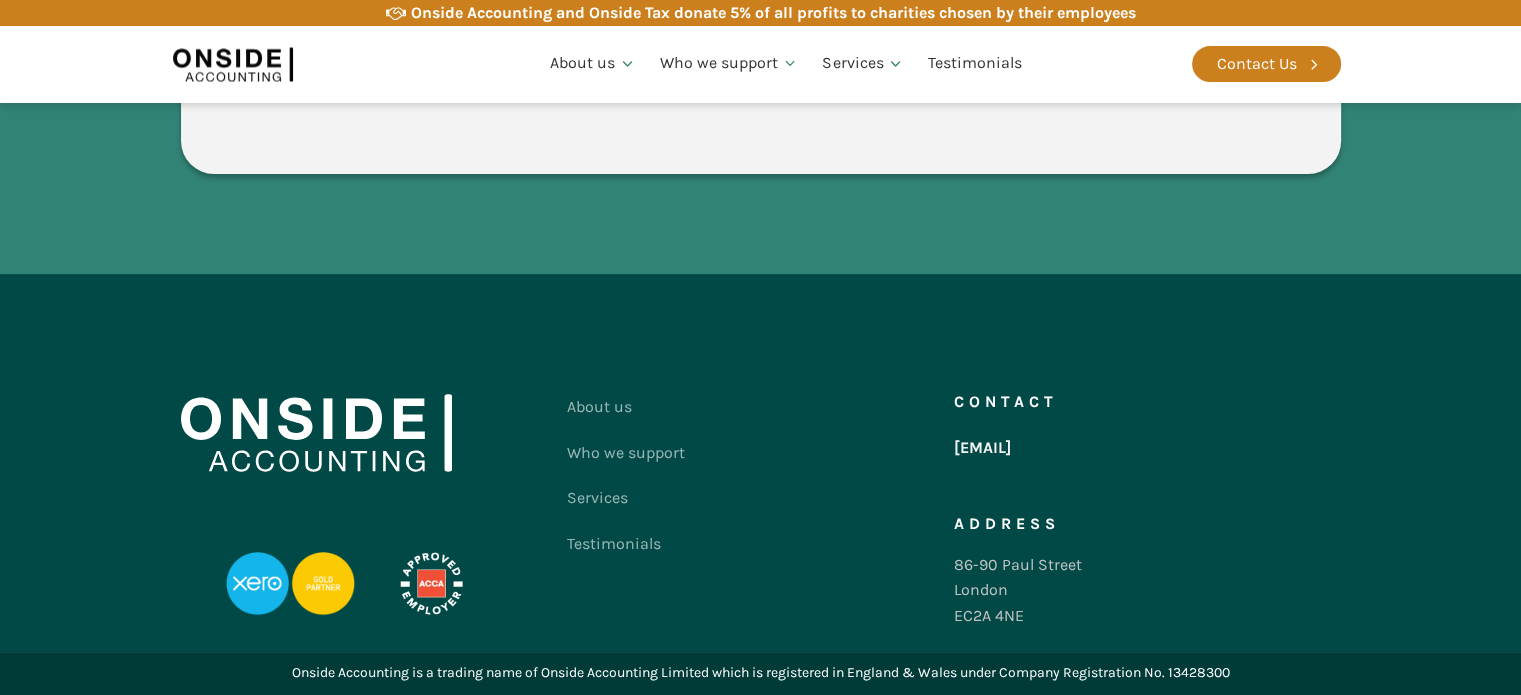 click on "About us
Who we support
Services
Testimonials
Contact us
Contact hello@onsideaccounting.com Address 86-90 Paul Street London EC2A 4NE" at bounding box center [761, 463] 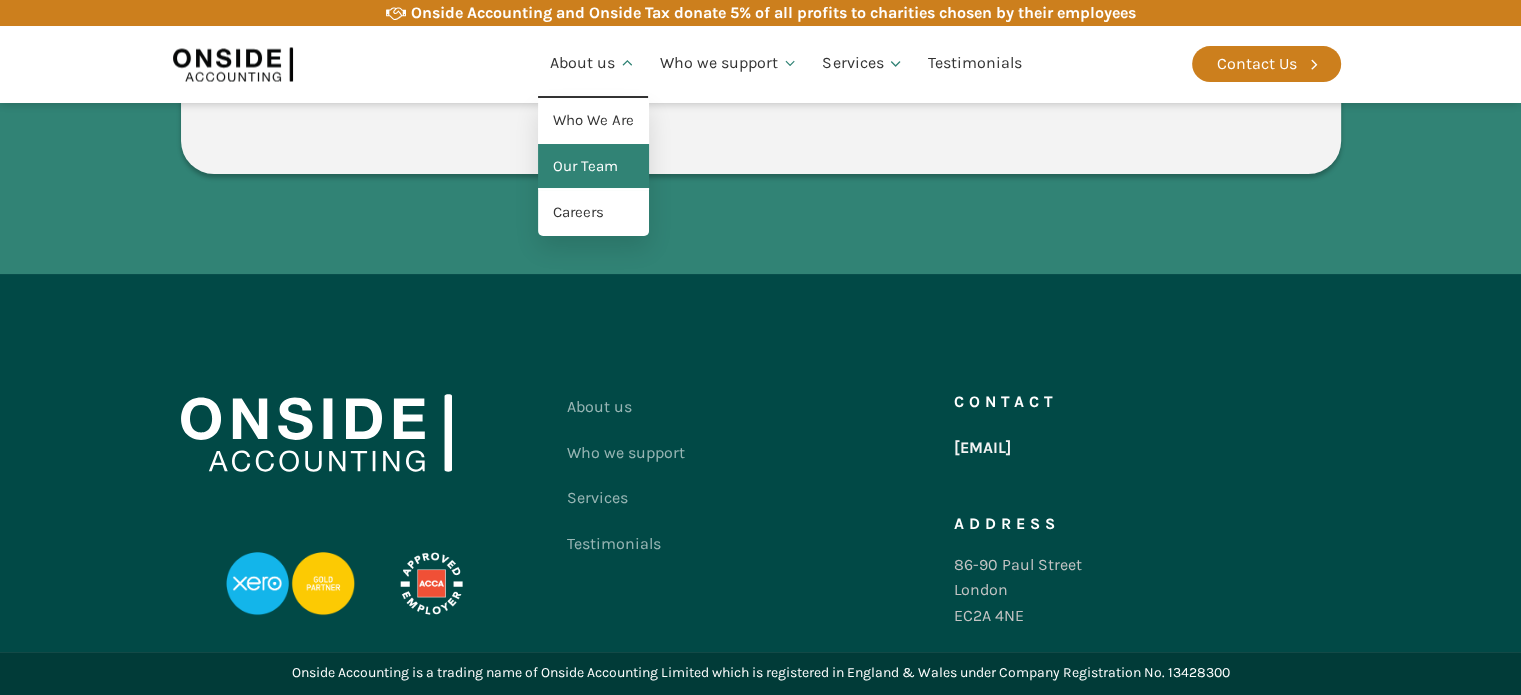 click on "Our Team" at bounding box center (593, 167) 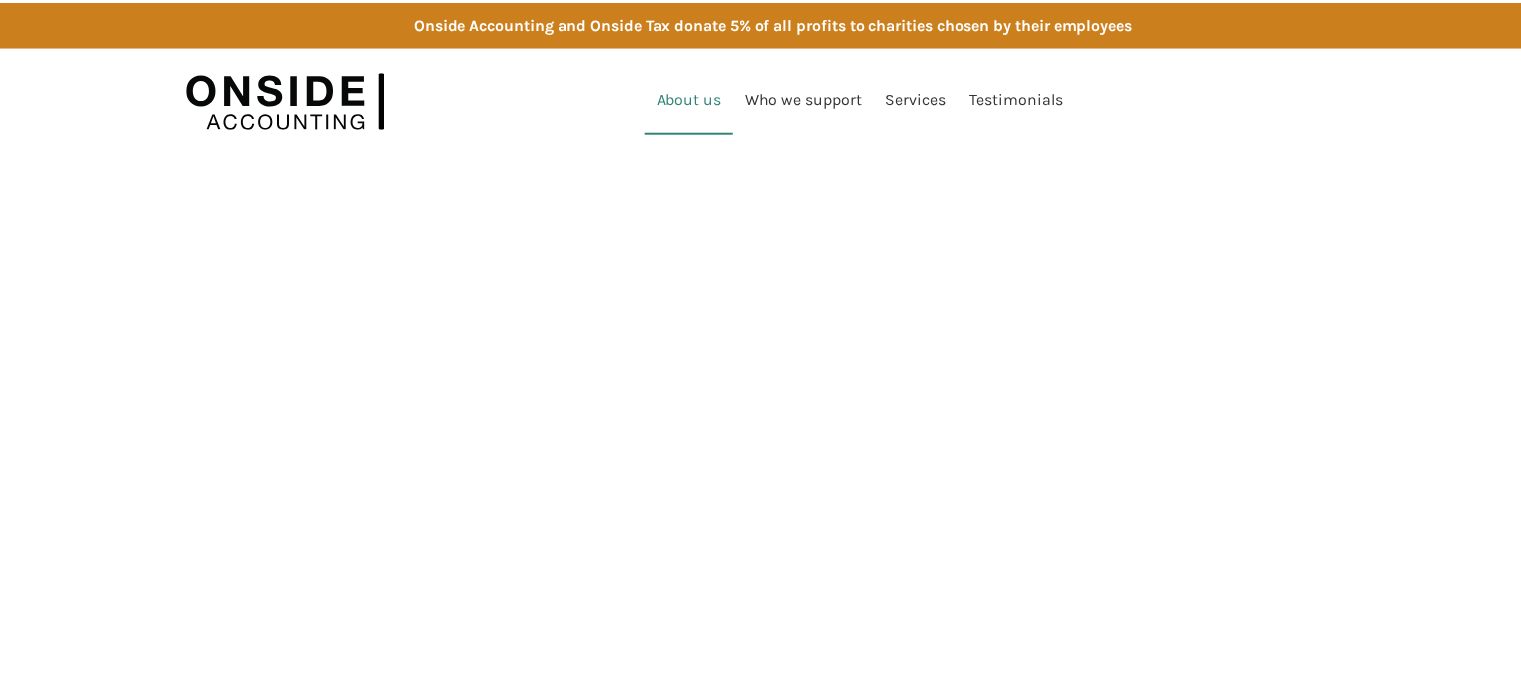 scroll, scrollTop: 0, scrollLeft: 0, axis: both 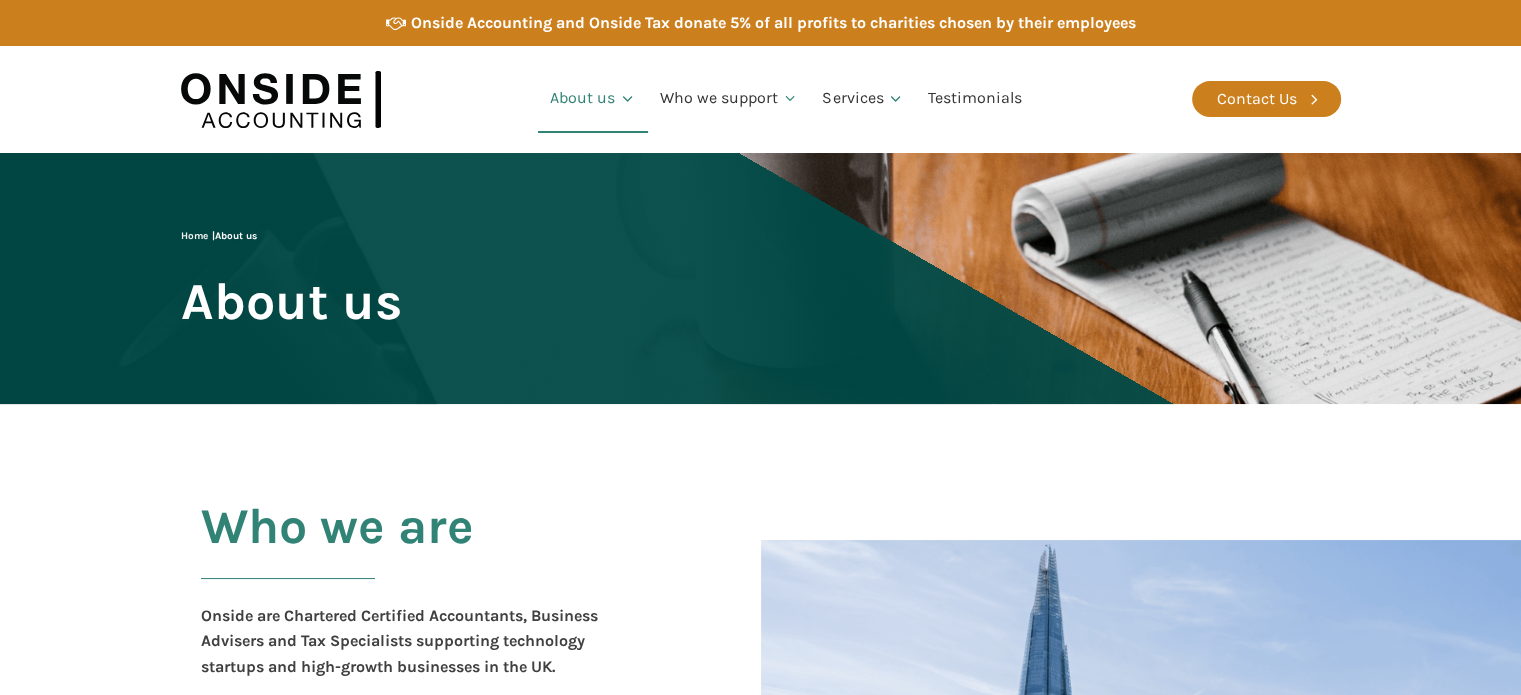 click on "The company was founded by [NAME] [LAST], a fellow of the Association of Chartered Certified Accountants (FCCA). Since qualification, [FIRST] has spent much of his career working in operational leadership and technical roles in high-growth accounting practices. [FIRST] takes great pride in delivering high standards of work at all times and particularly enjoys developing people, with an excellent track record of converting aspiring young professionals into qualified accountants and tax advisors." at bounding box center (761, 768) 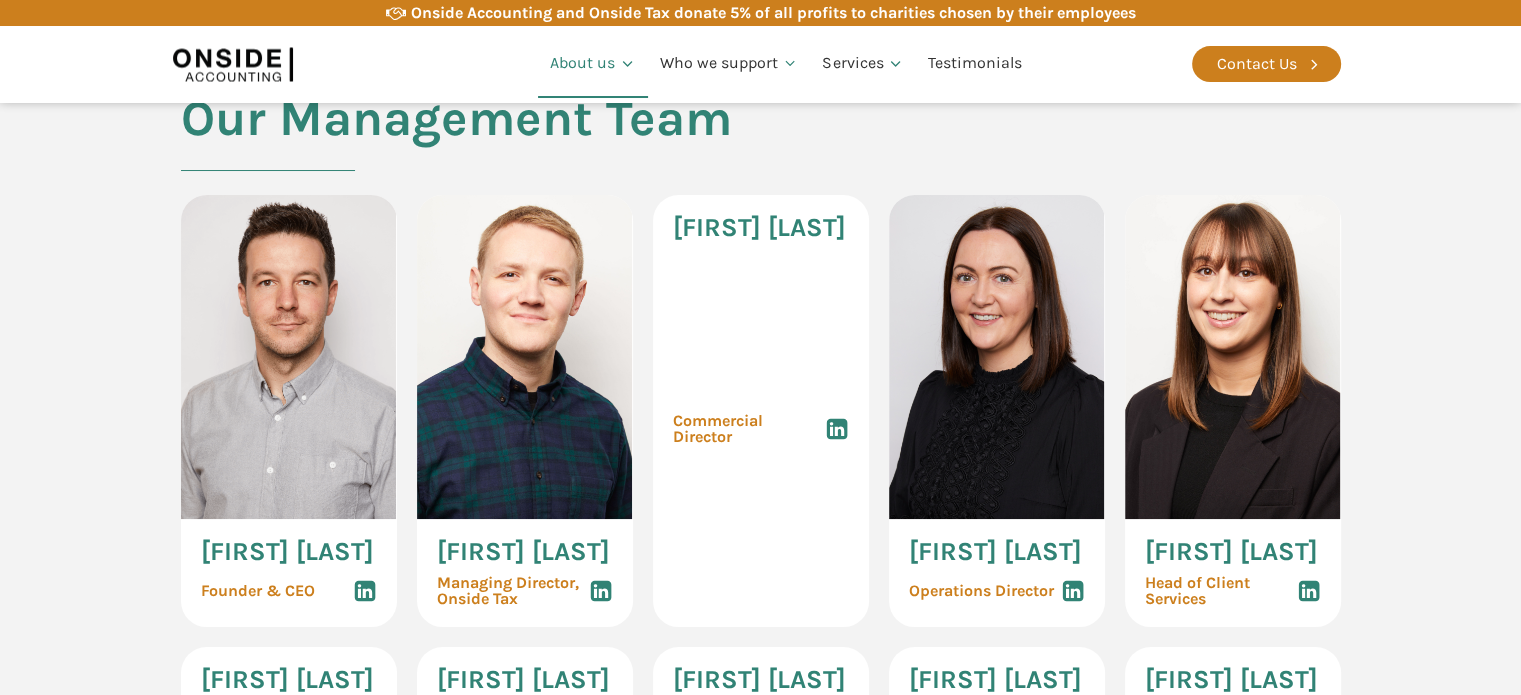 scroll, scrollTop: 1480, scrollLeft: 0, axis: vertical 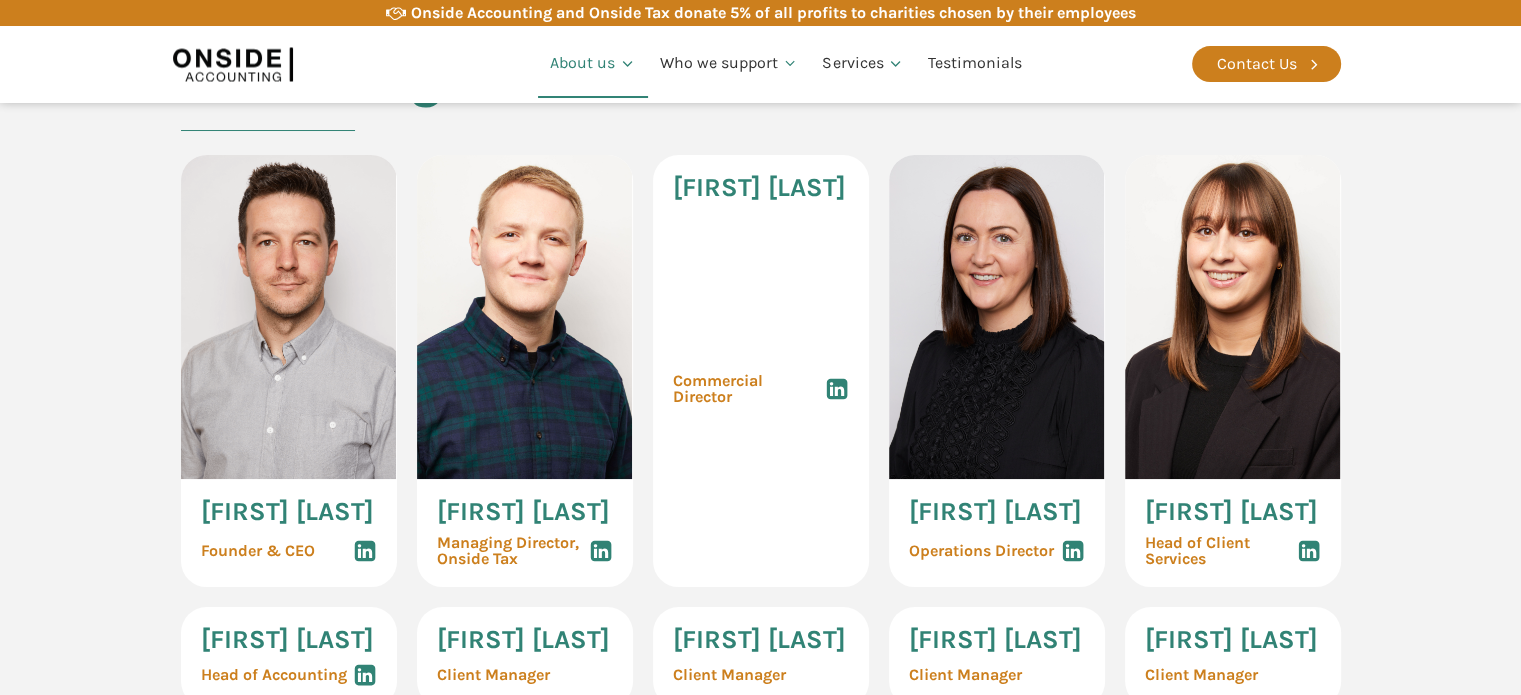click at bounding box center [289, 317] 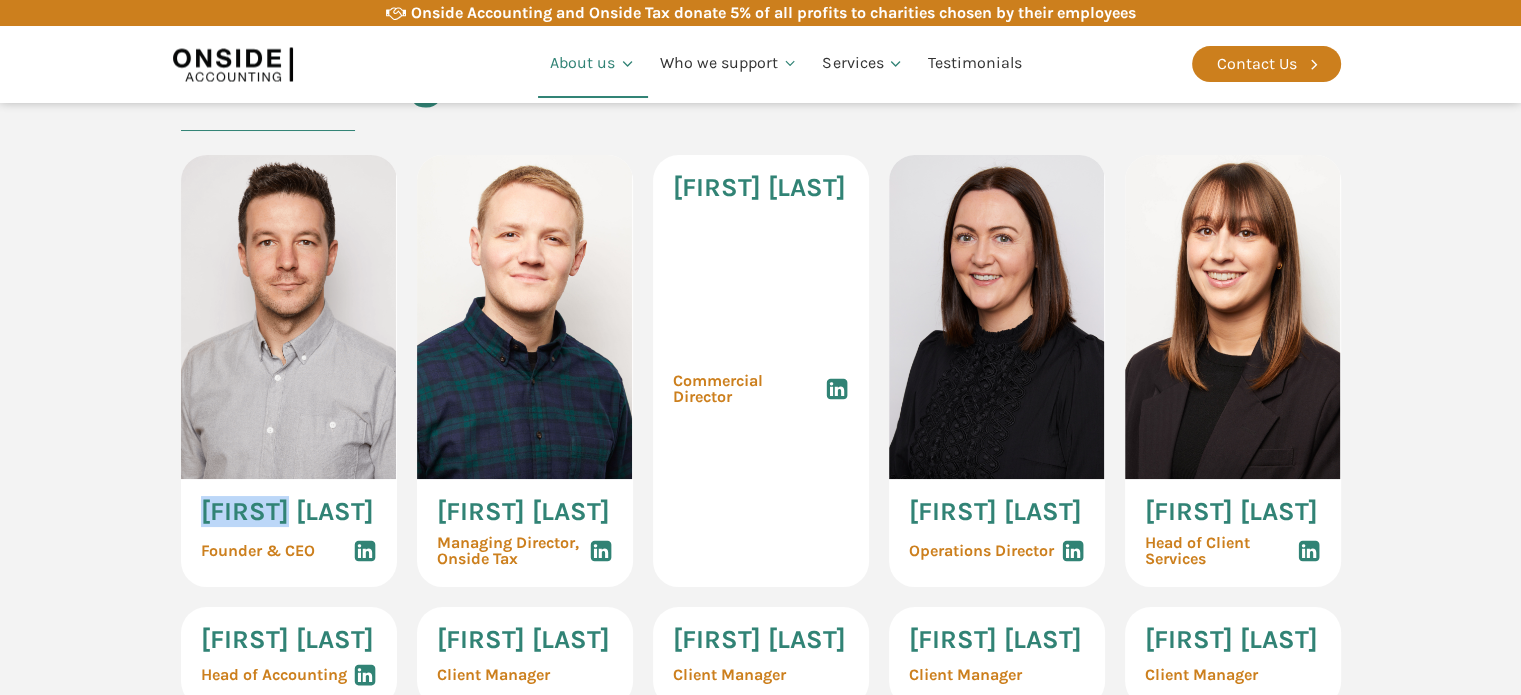 click on "[FIRST] [LAST]" at bounding box center (287, 512) 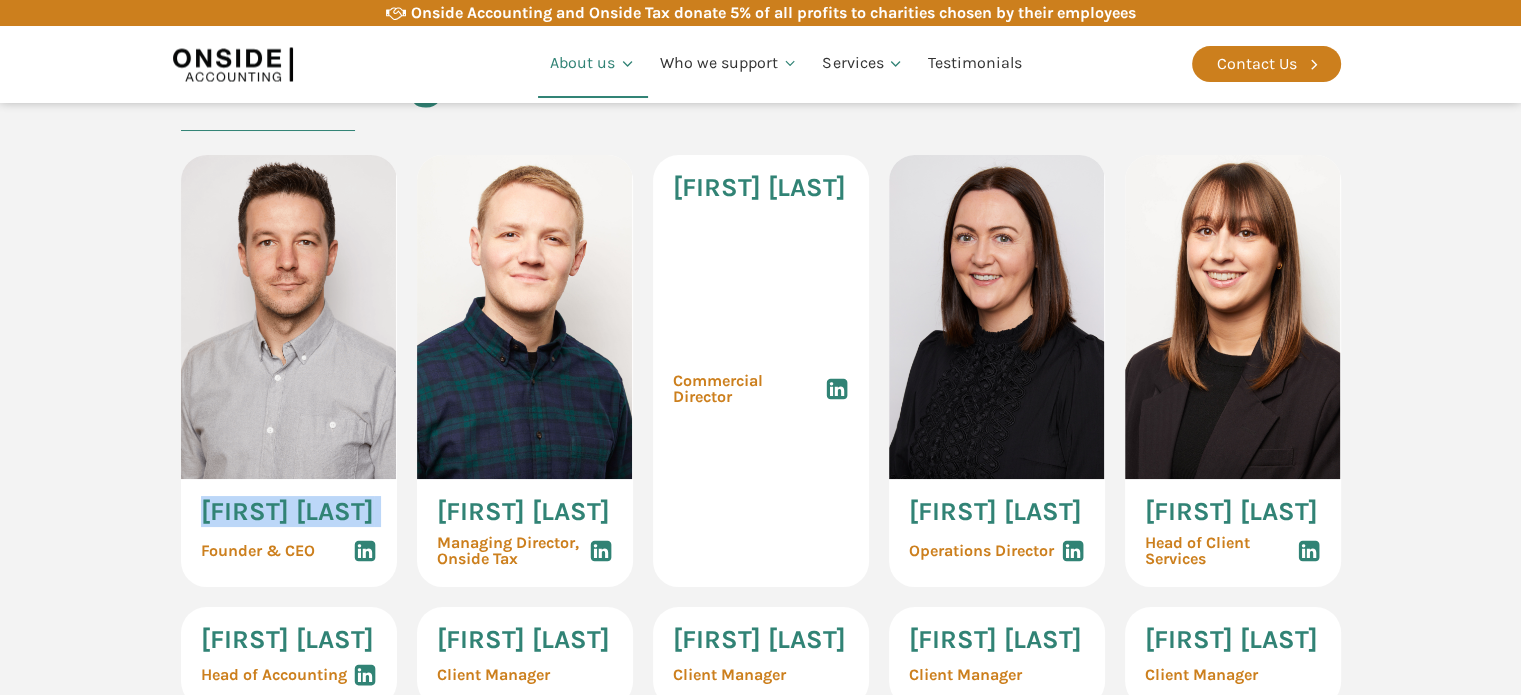 click on "[FIRST] [LAST]" at bounding box center (287, 512) 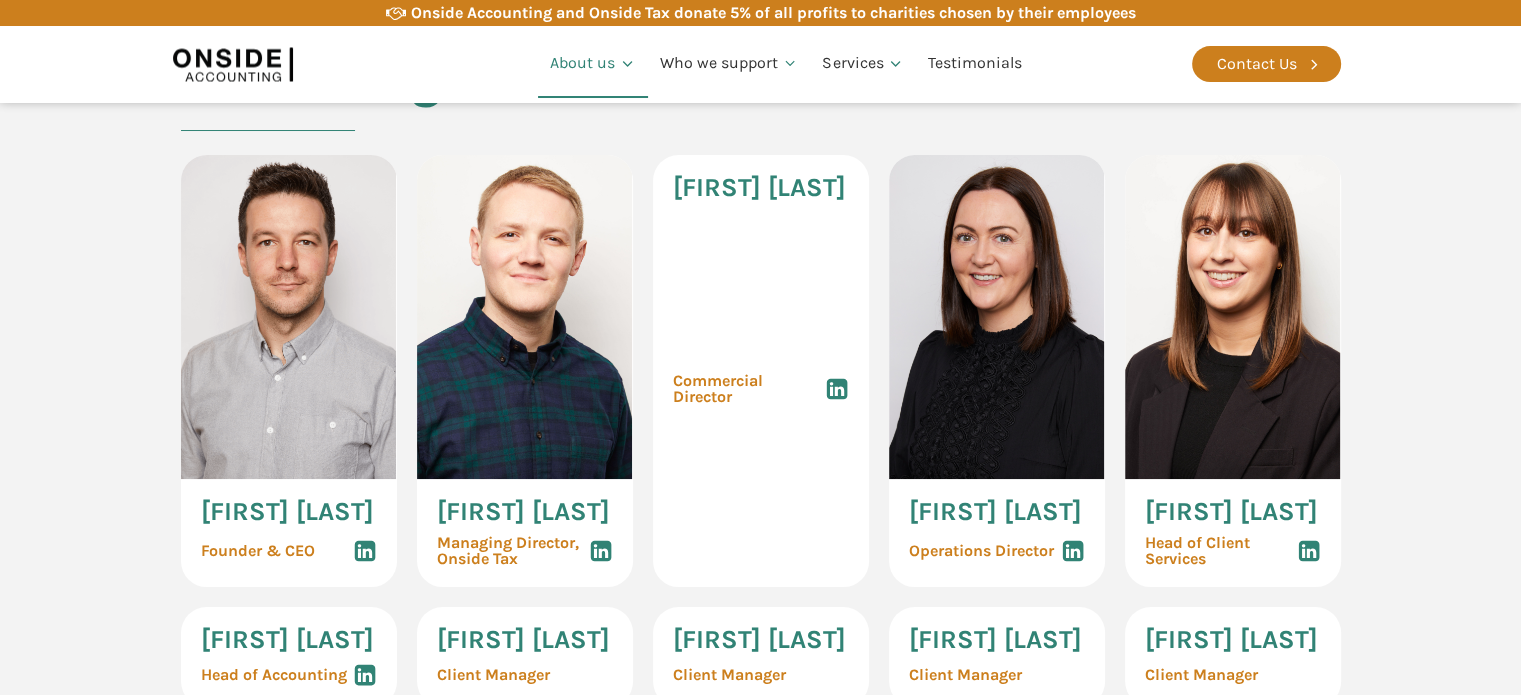 click on "[FIRST] [LAST]" at bounding box center (287, 512) 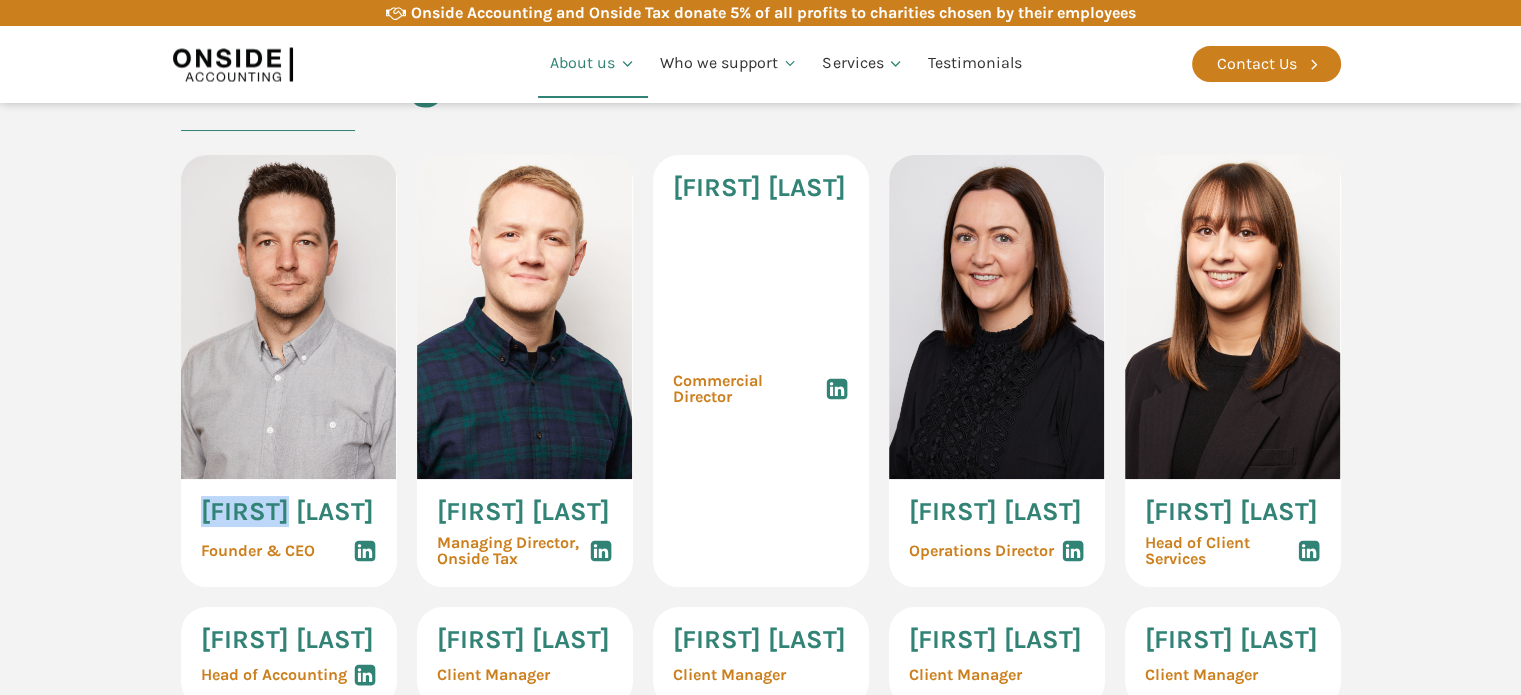 click on "[FIRST] [LAST]" at bounding box center (287, 512) 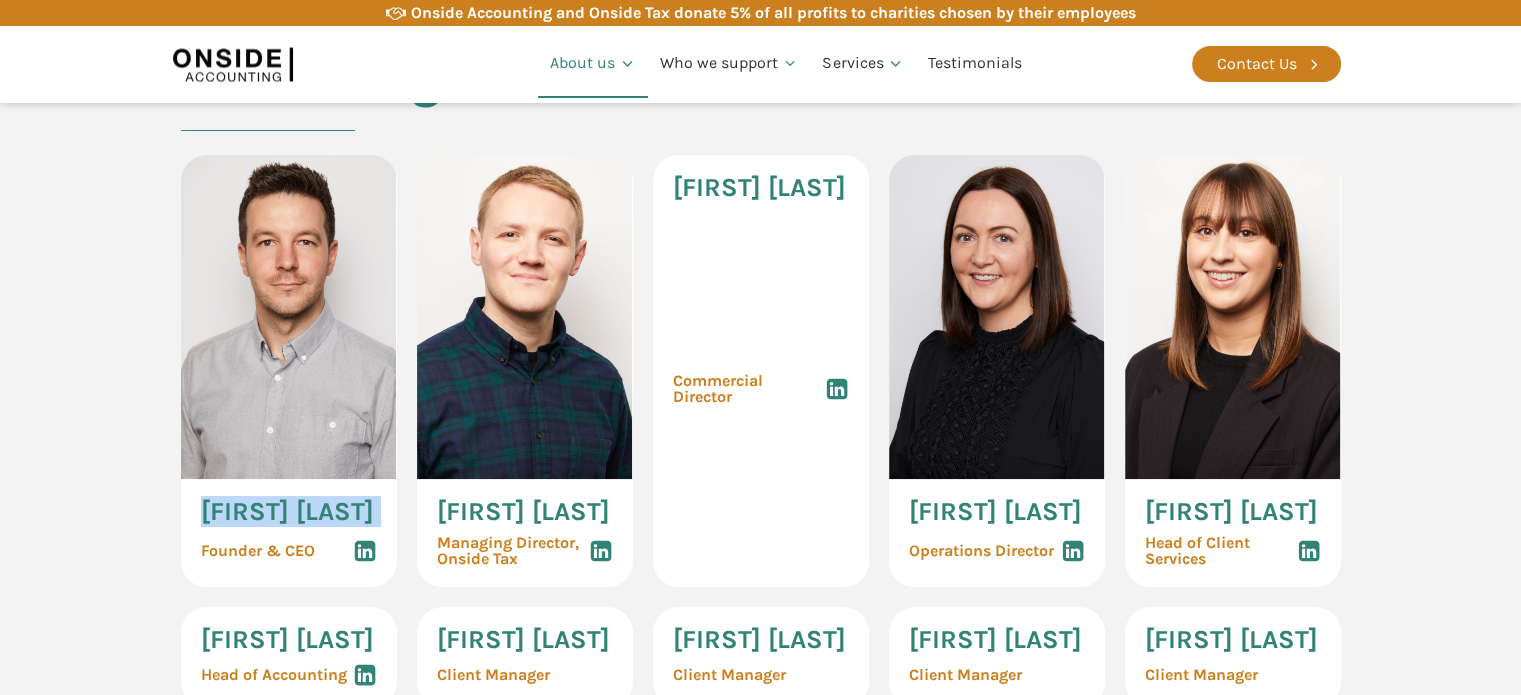 click on "[FIRST] [LAST]" at bounding box center (287, 512) 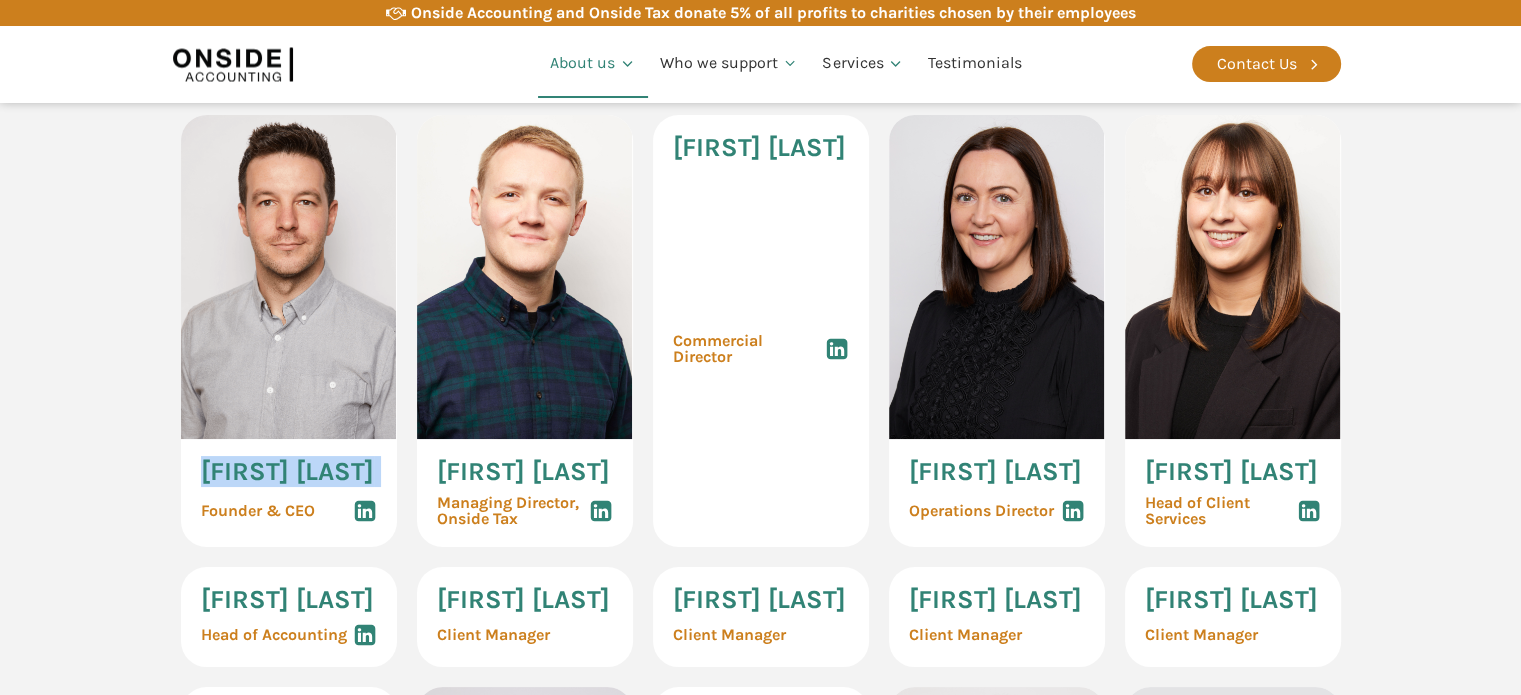 scroll, scrollTop: 1653, scrollLeft: 0, axis: vertical 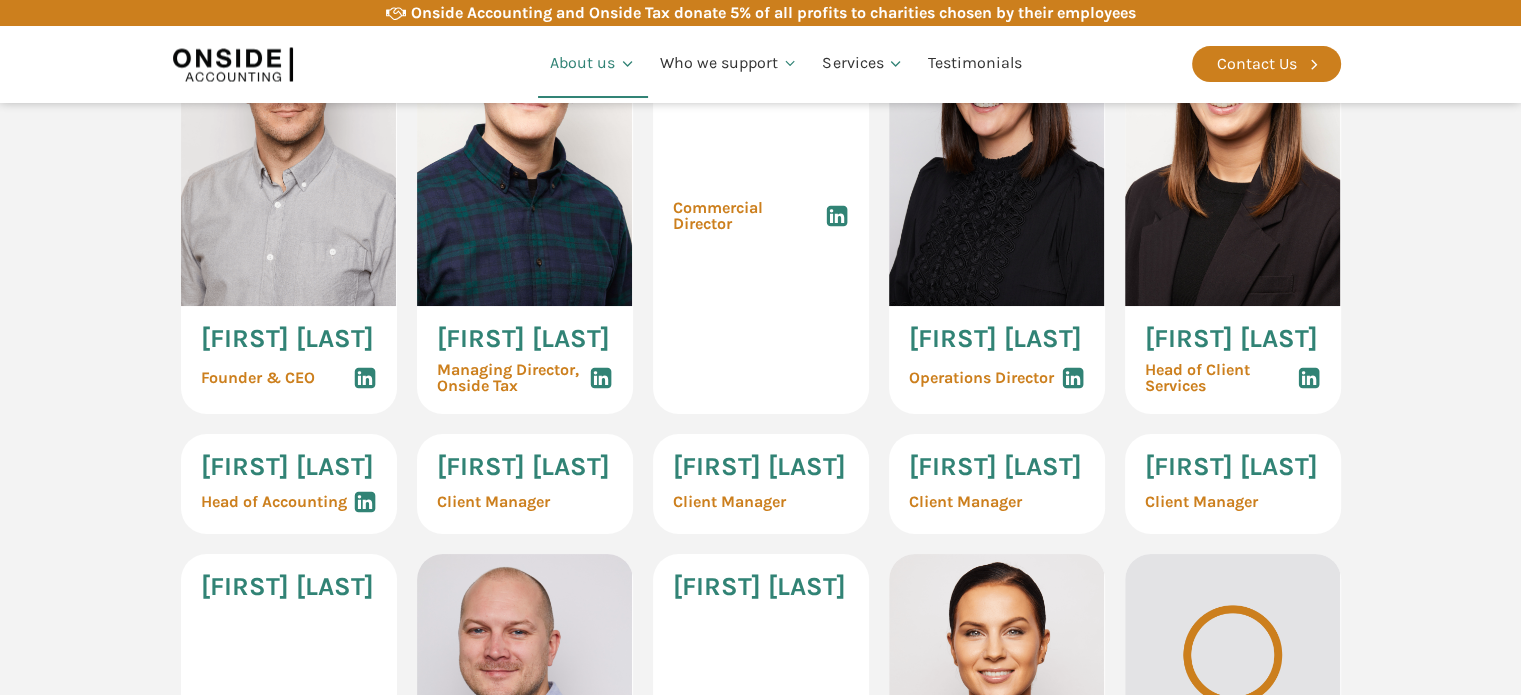 click on "Founder & CEO" at bounding box center (258, 378) 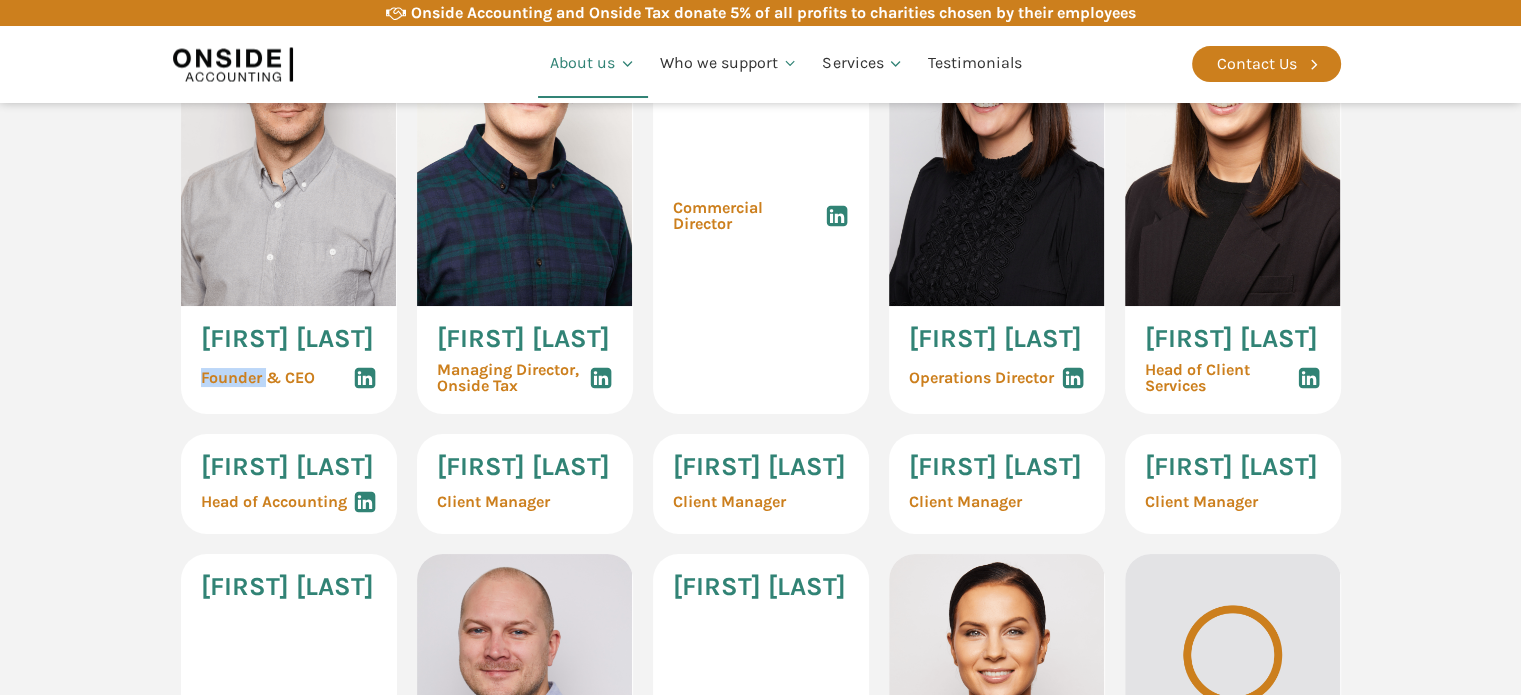 click on "Founder & CEO" at bounding box center (258, 378) 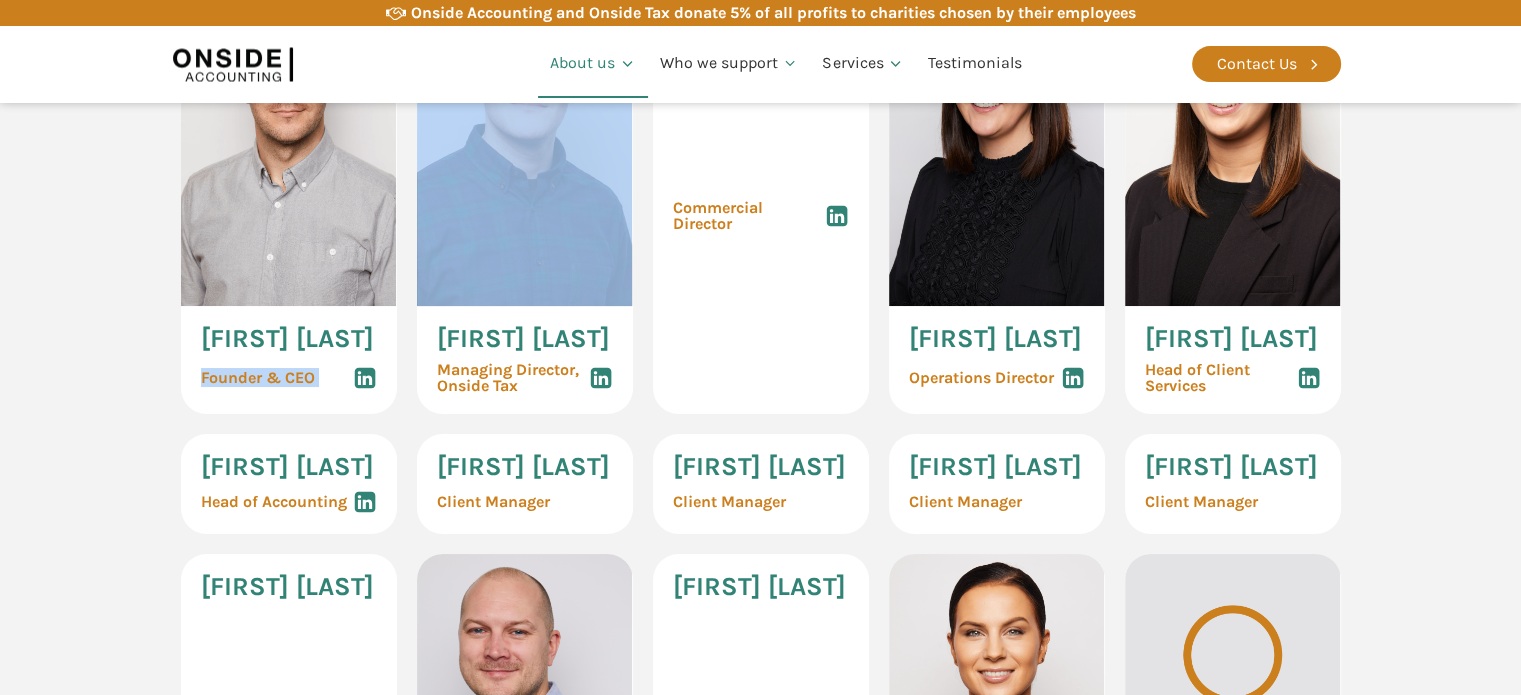 click on "Founder & CEO" at bounding box center [258, 378] 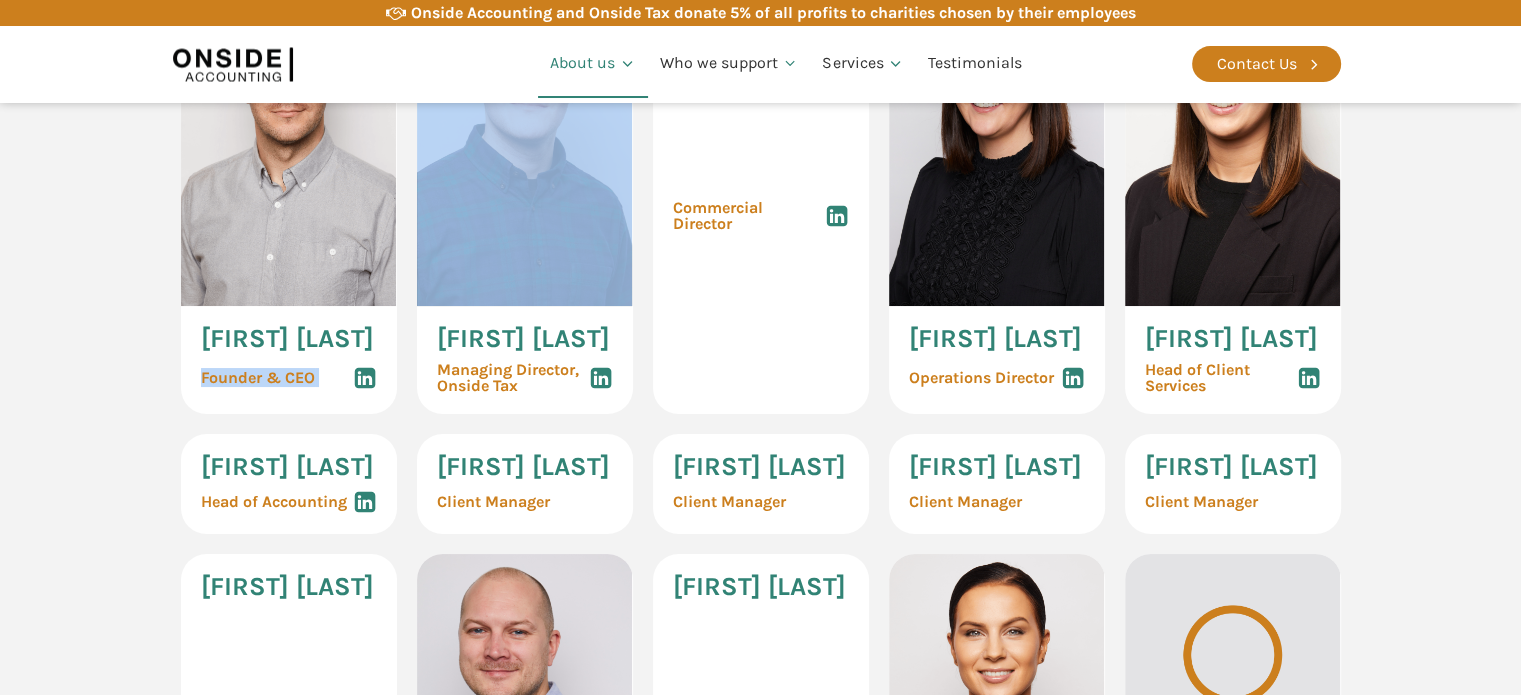 click at bounding box center (364, 378) 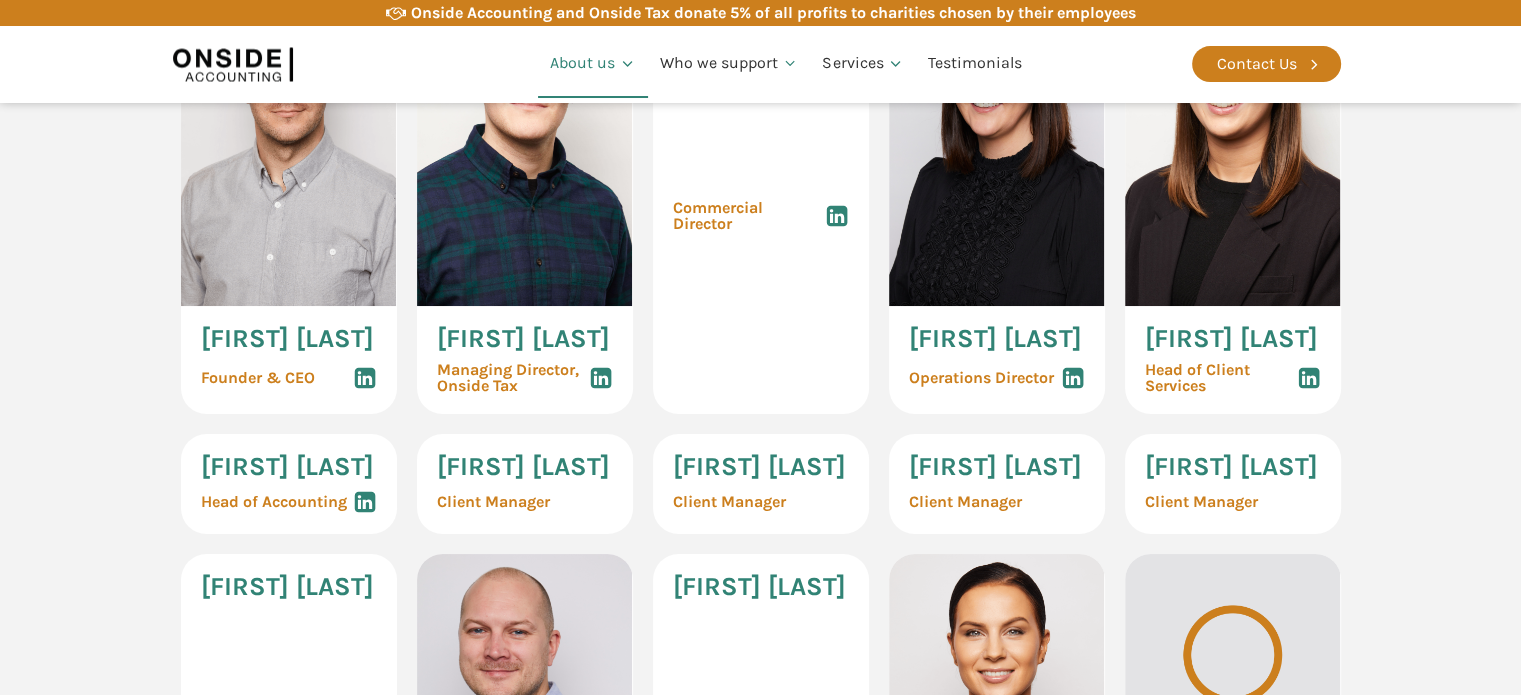 click on "[FIRST] [LAST]" at bounding box center [523, 339] 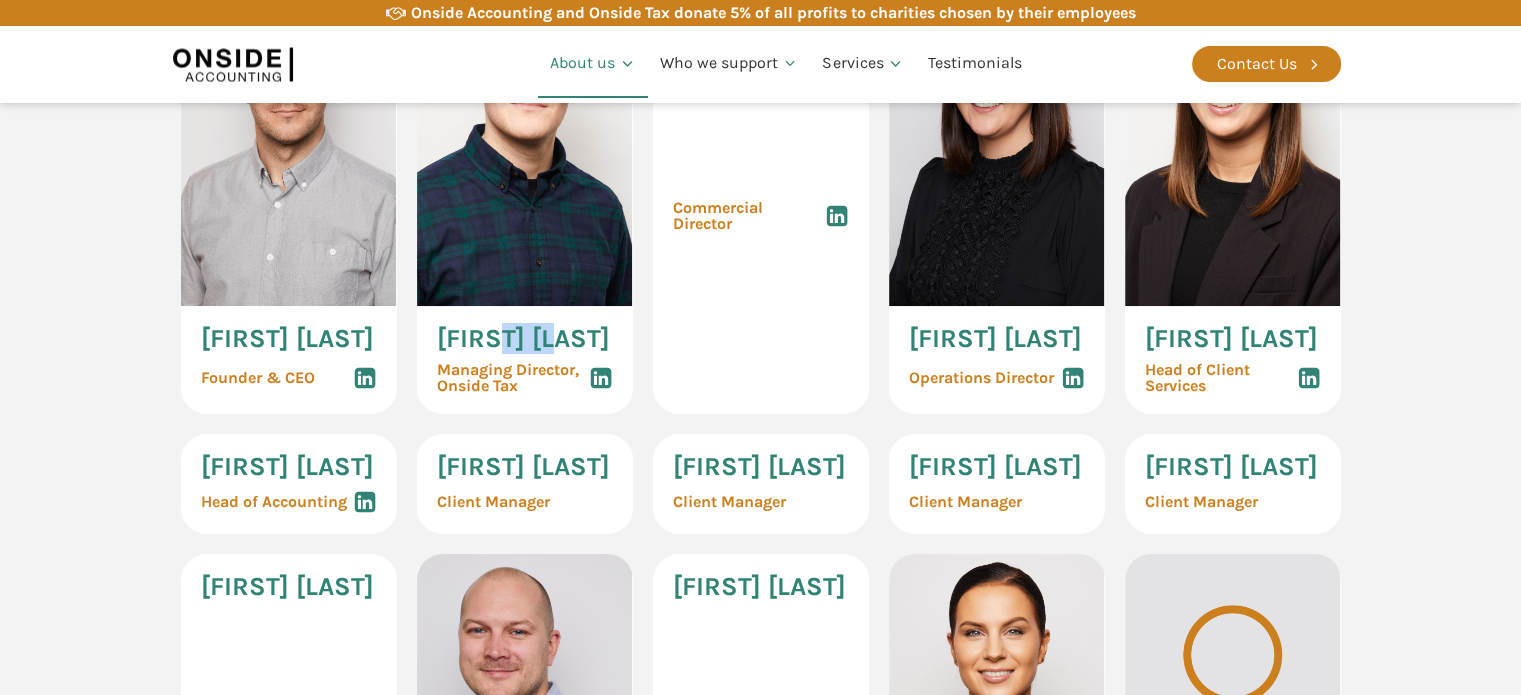 click on "[FIRST] [LAST]" at bounding box center (523, 339) 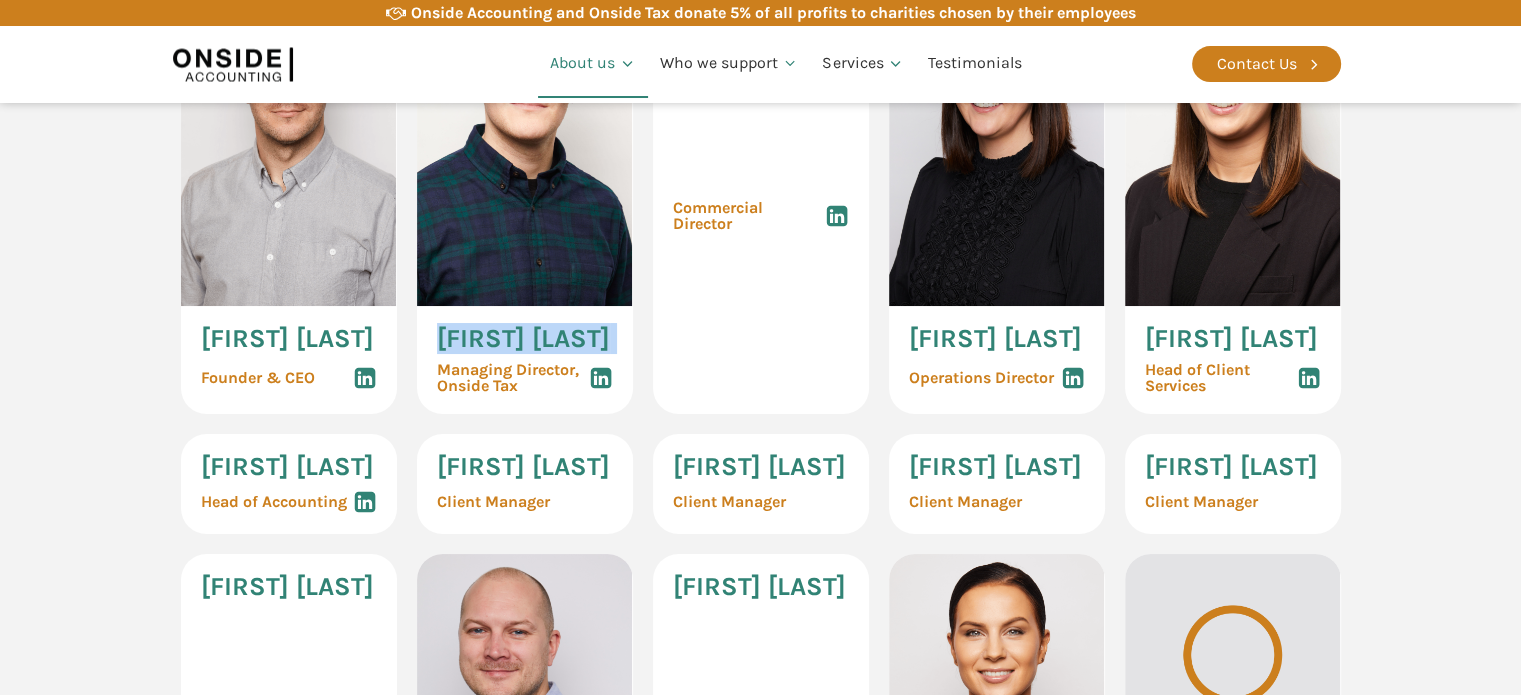 click on "[FIRST] [LAST]" at bounding box center [523, 339] 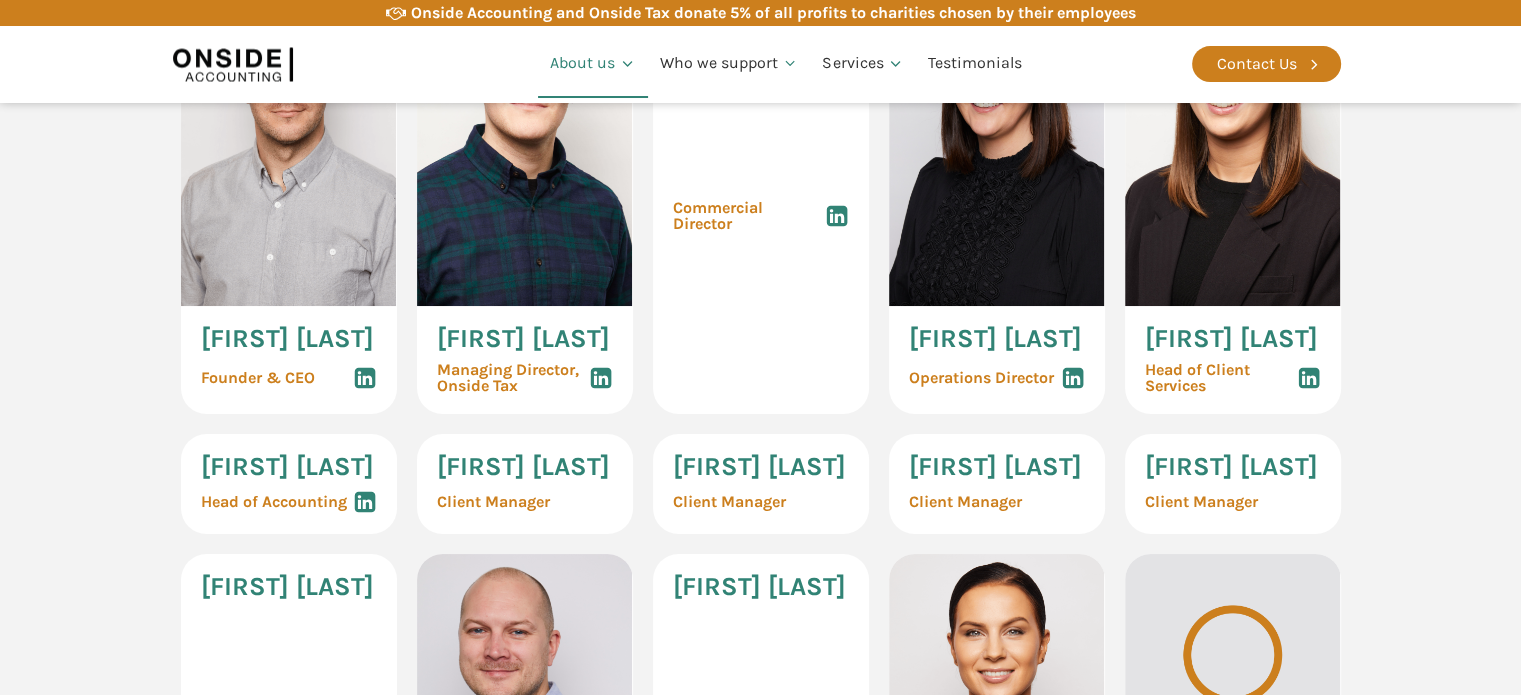 click on "Managing Director,  Onside Tax" at bounding box center (508, 378) 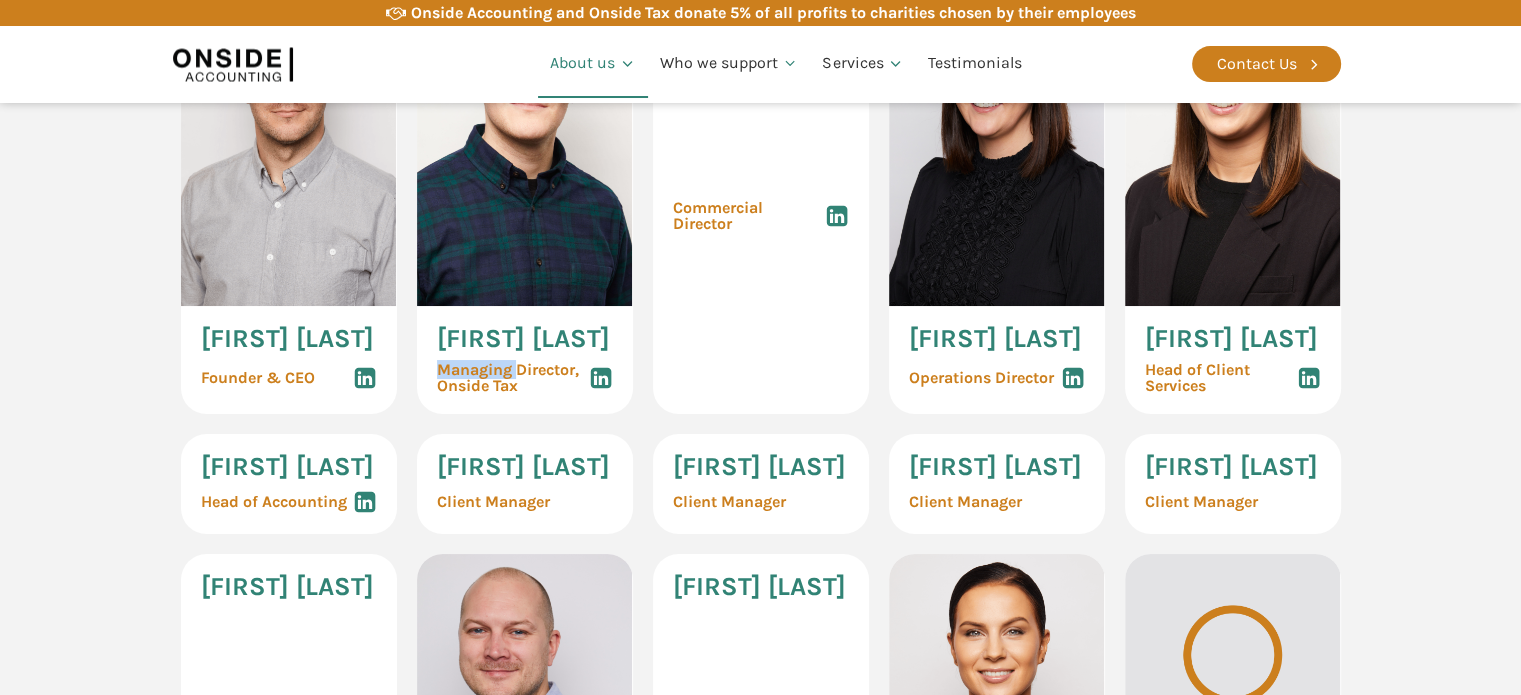 click on "Managing Director,  Onside Tax" at bounding box center [508, 378] 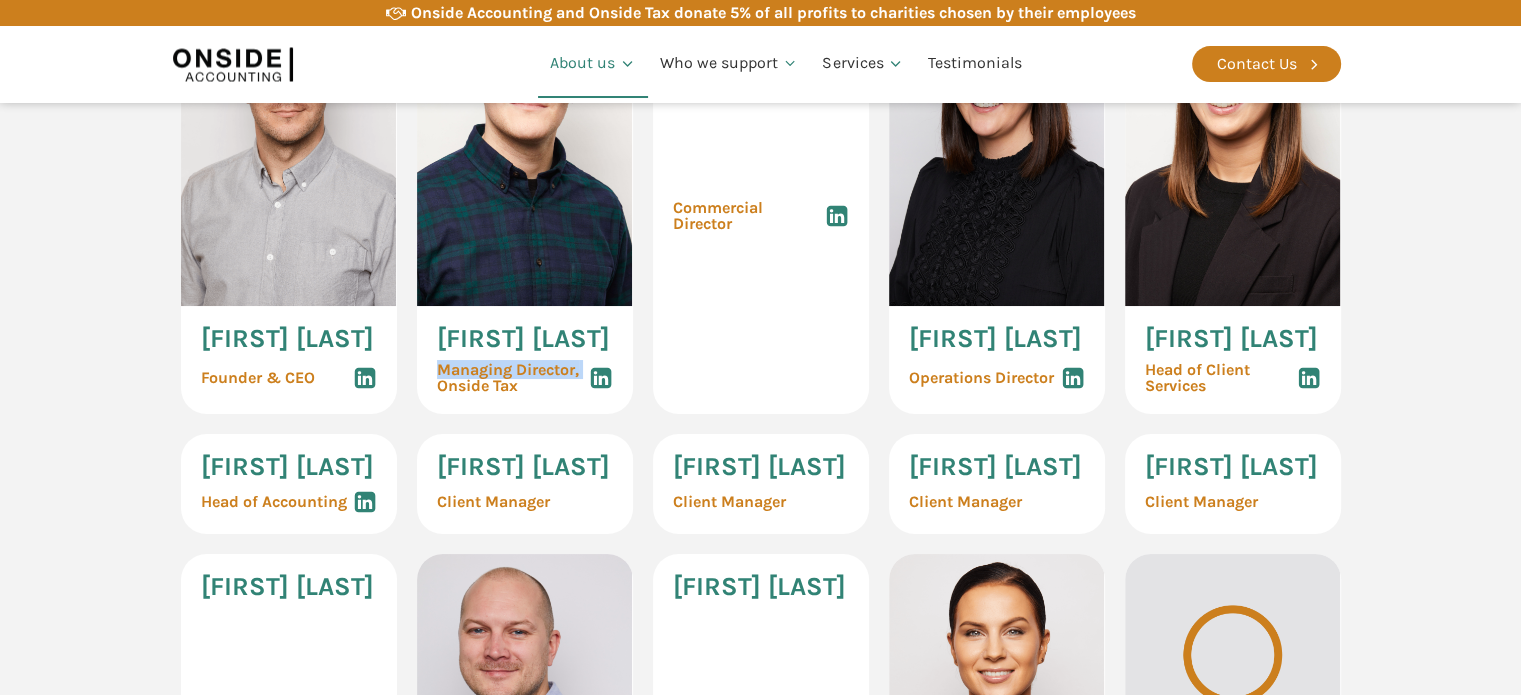 click on "Managing Director,  Onside Tax" at bounding box center (508, 378) 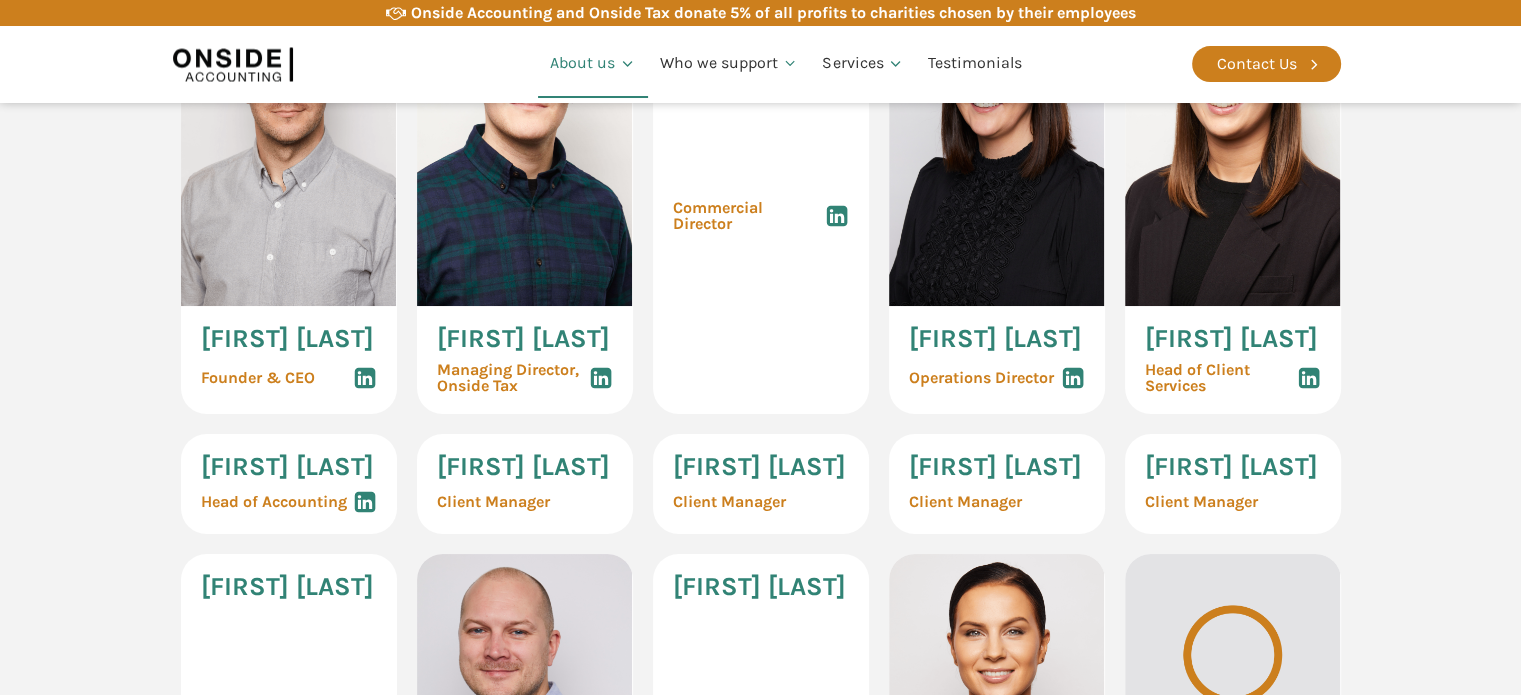 click on "[FIRST] [LAST]" at bounding box center (759, 15) 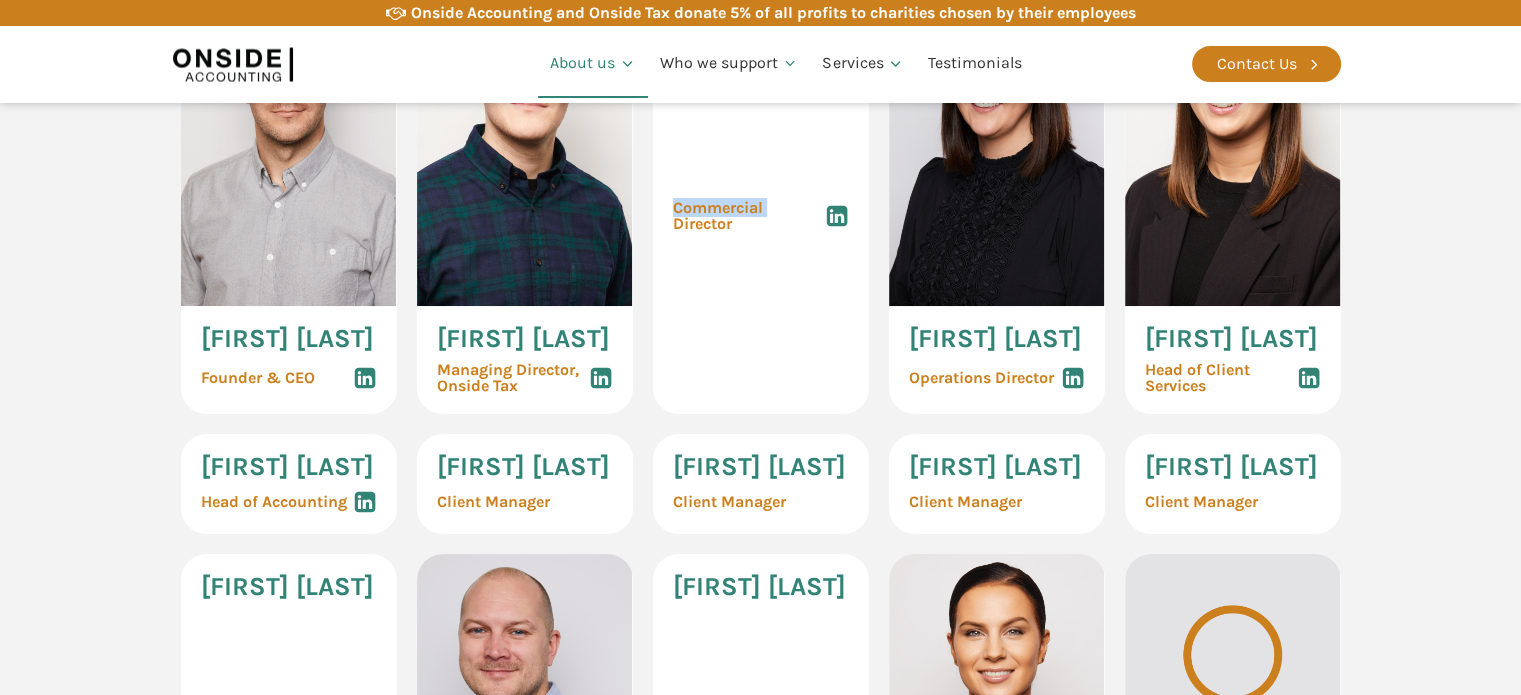 click on "Commercial Director" at bounding box center [749, 216] 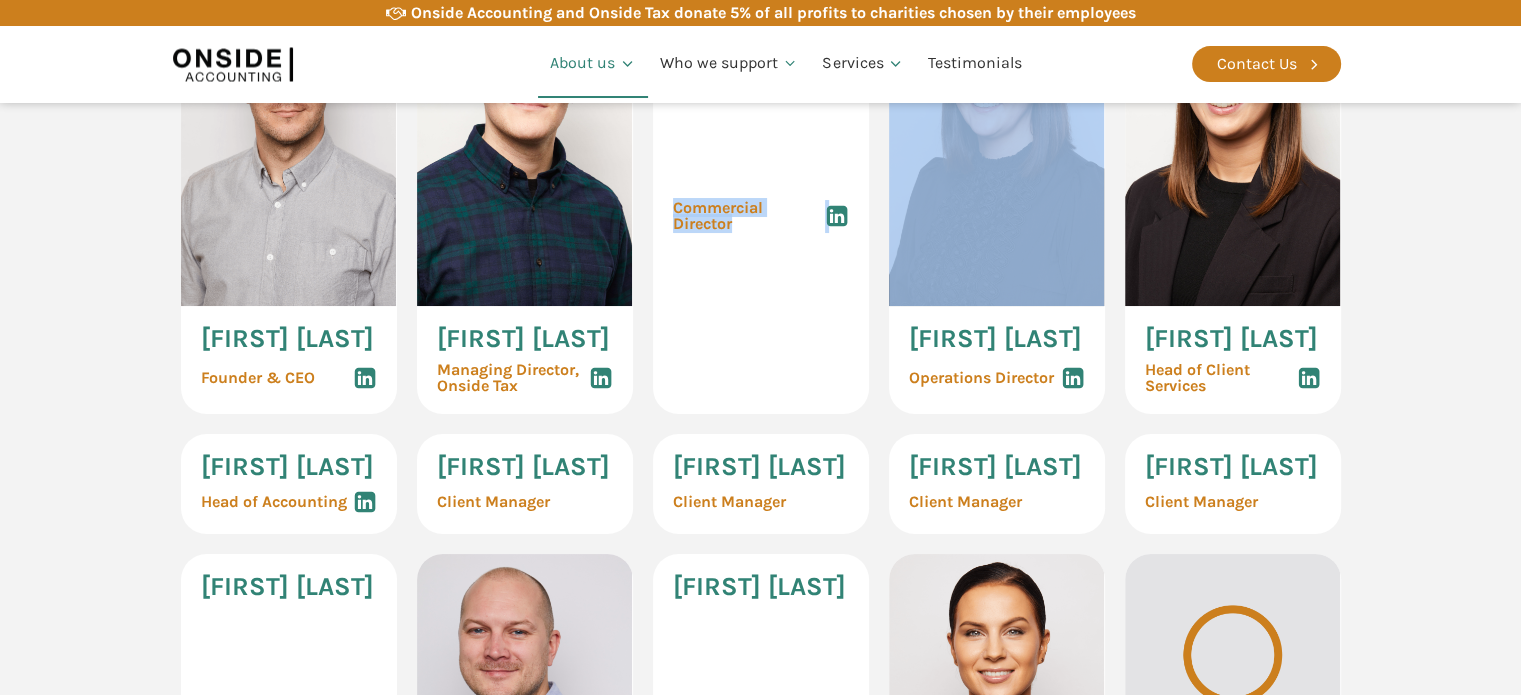 click on "Commercial Director" at bounding box center [749, 216] 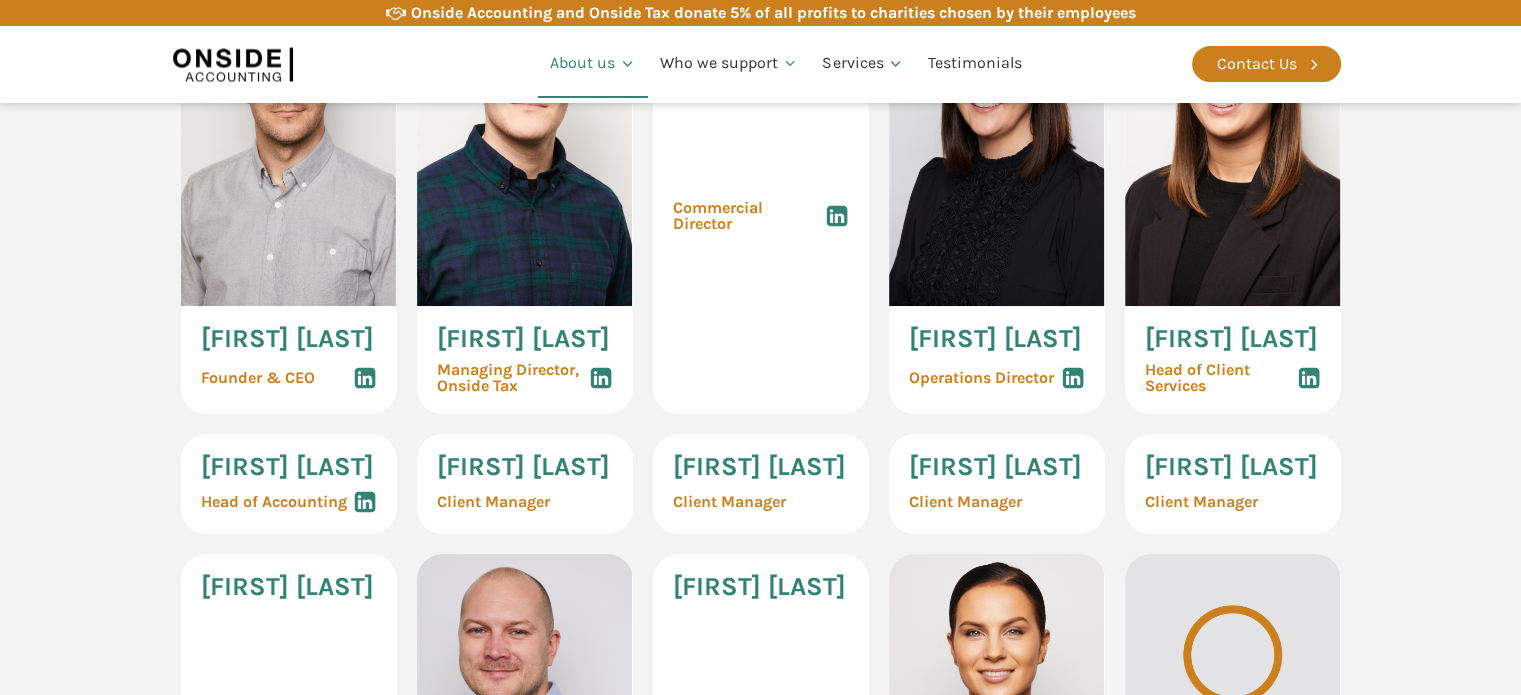 click on "[FIRST] [LAST]" at bounding box center (995, 339) 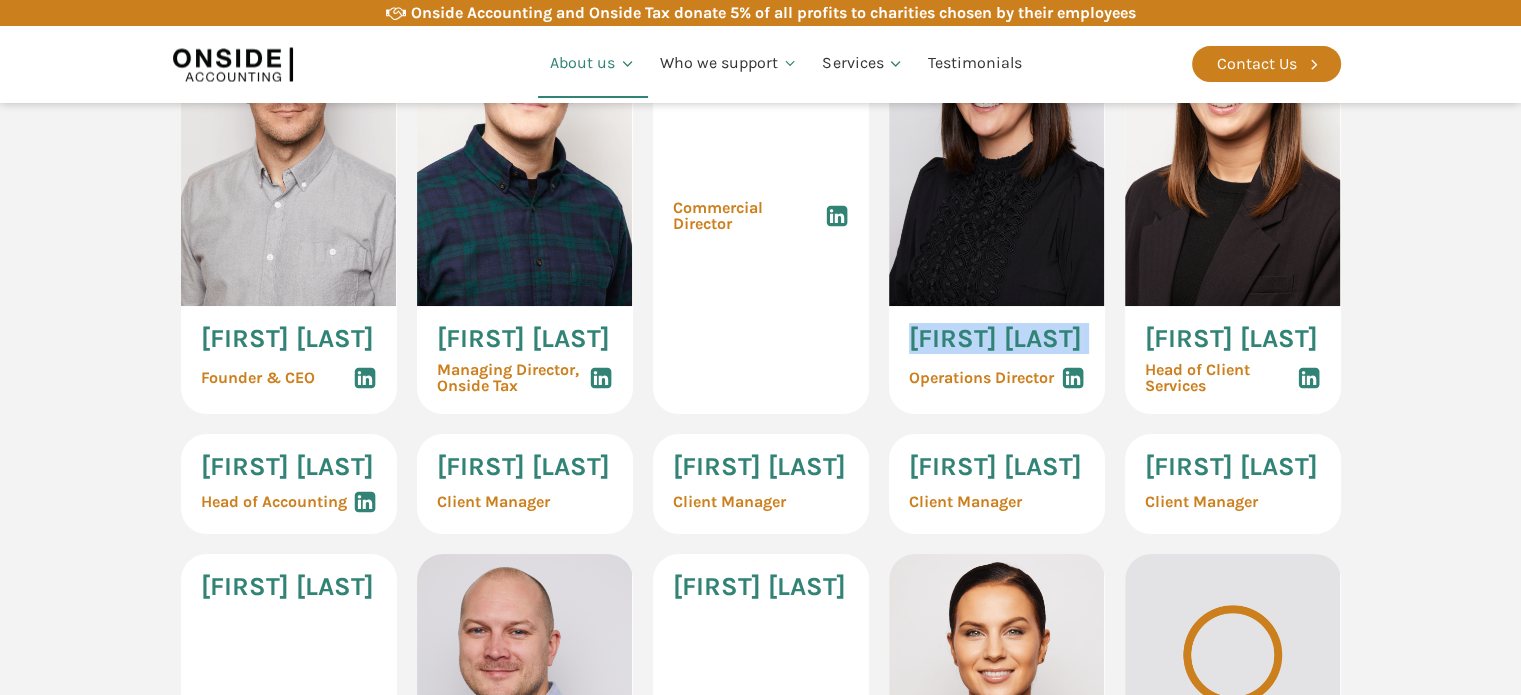 click on "[FIRST] [LAST]" at bounding box center [995, 339] 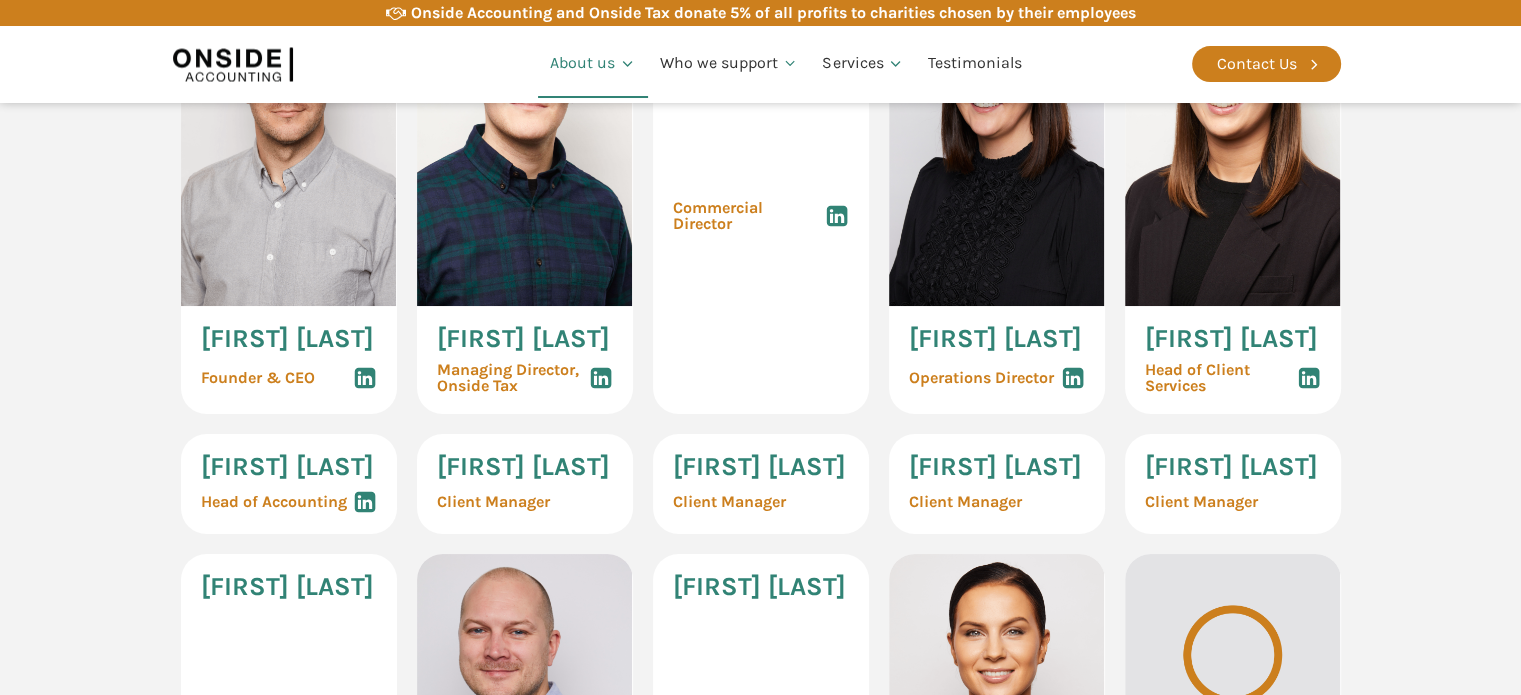 click on "Operations Director" at bounding box center (981, 378) 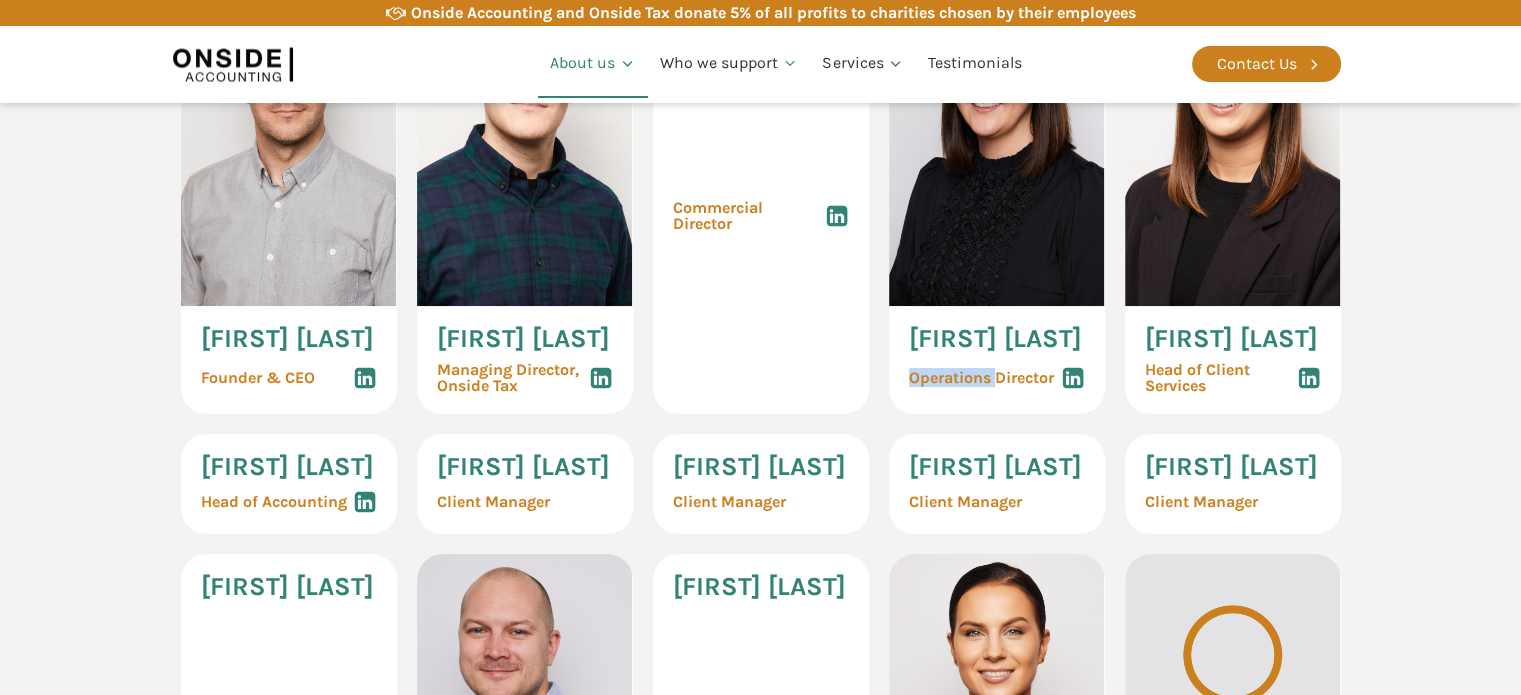click on "Operations Director" at bounding box center (981, 378) 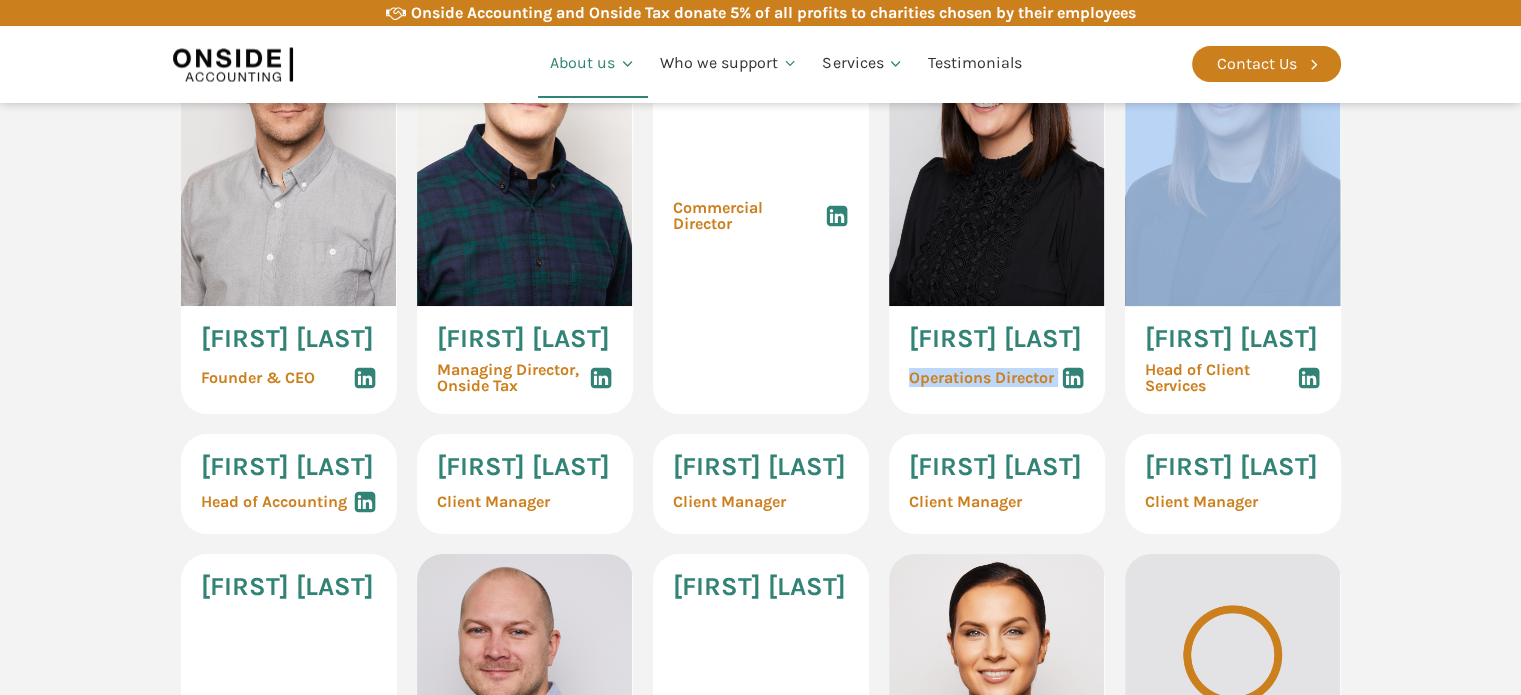 click on "Operations Director" at bounding box center [981, 378] 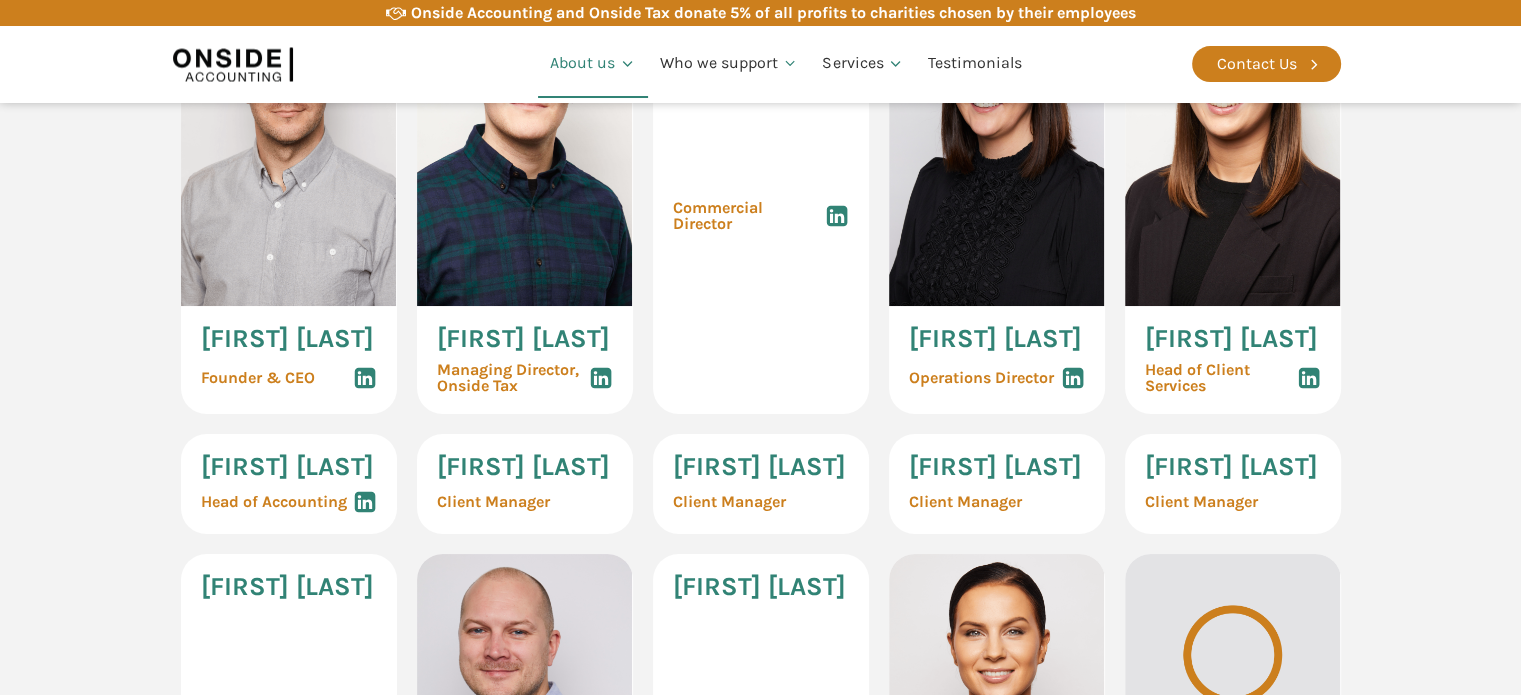 click on "[FIRST] [LAST]" at bounding box center (1231, 339) 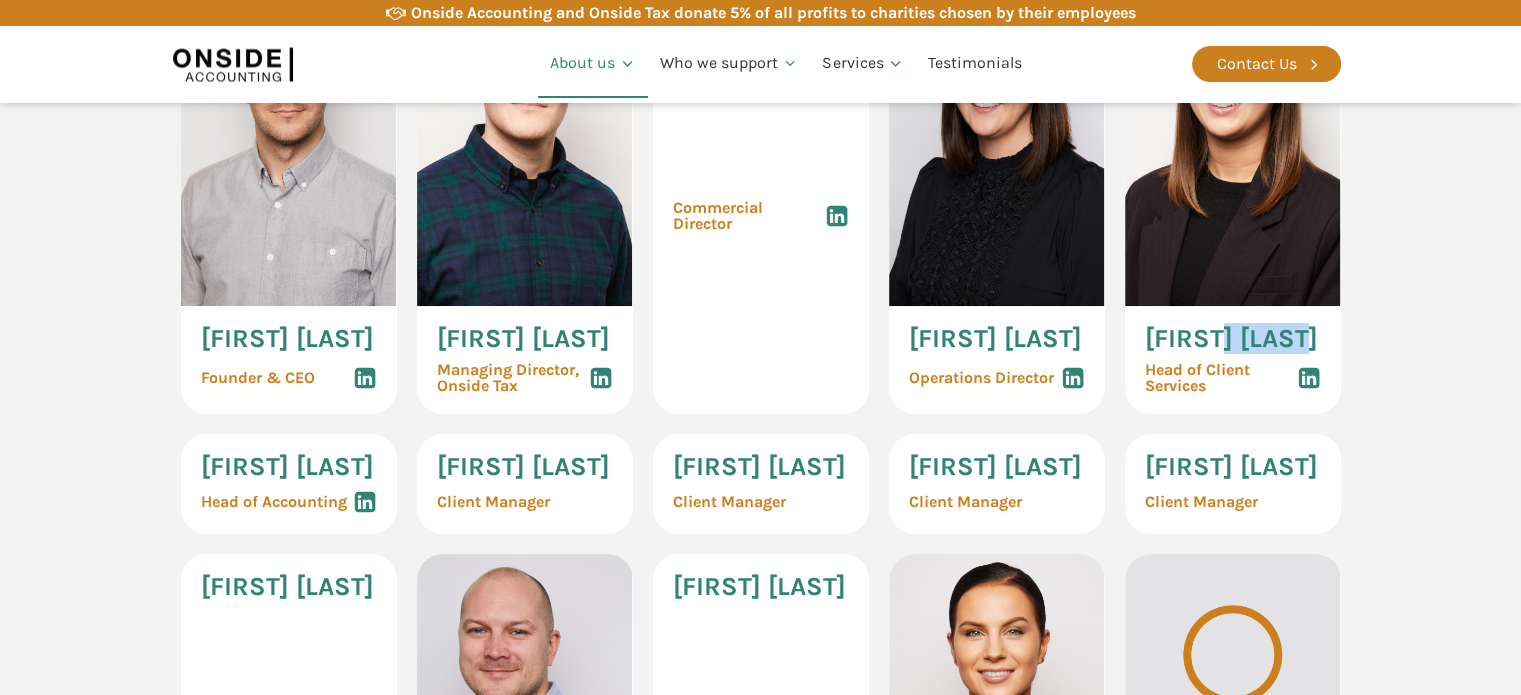 click on "[FIRST] [LAST]" at bounding box center (1231, 339) 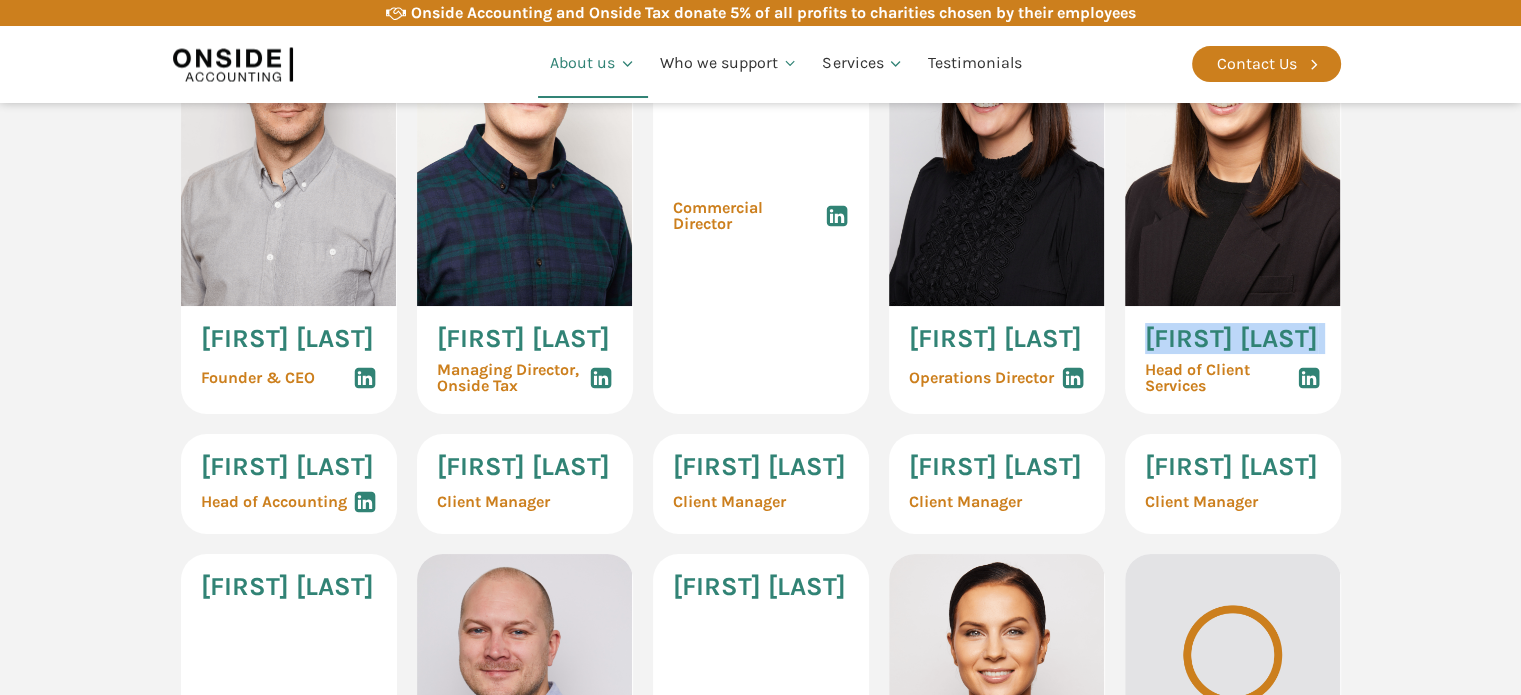 click on "[FIRST] [LAST]" at bounding box center [1231, 339] 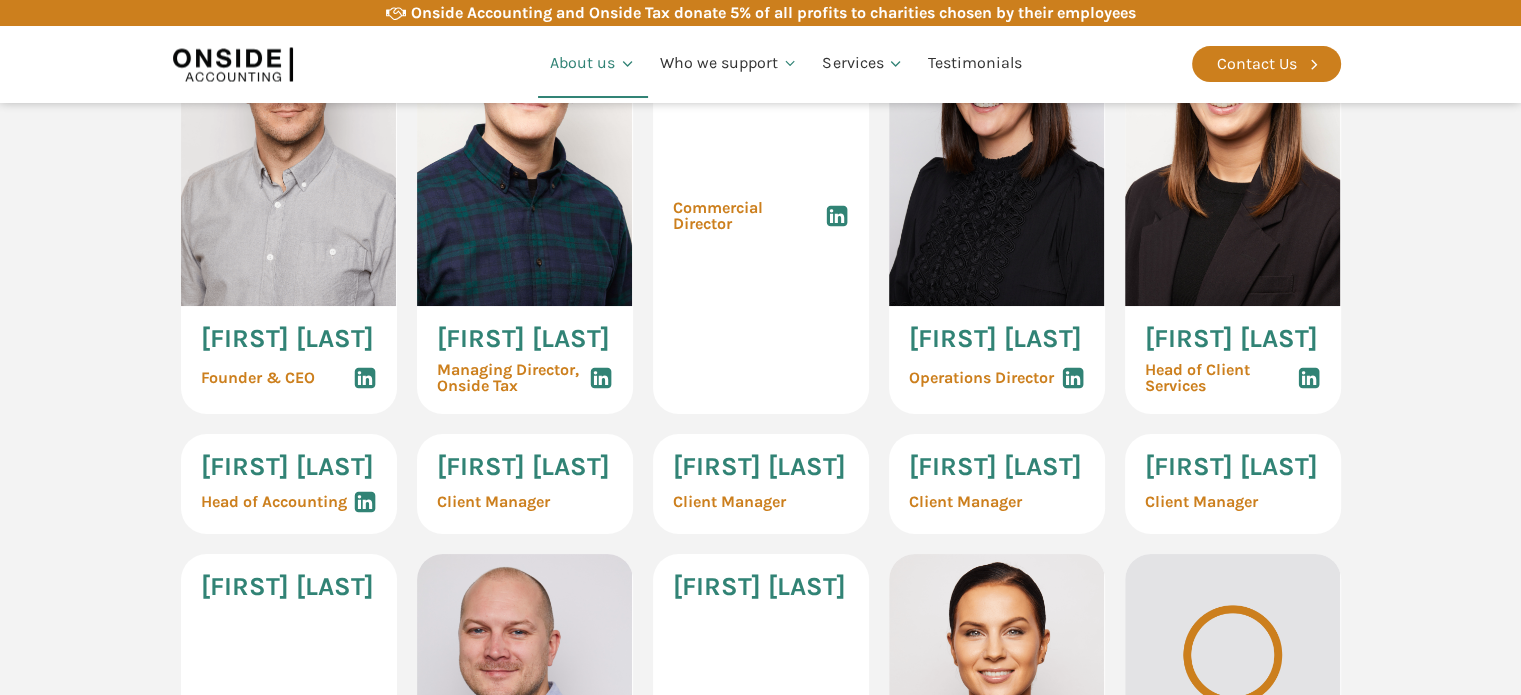 click on "Our Management Team [NAME] [LAST] Founder & CEO [NAME] [LAST] Managing Director, Onside Tax [NAME] [LAST] Commercial Director [NAME] [LAST] Operations Director [NAME] [LAST] Head of Client Services [NAME] [LAST] Head of Accounting [NAME] [LAST] Client Manager [NAME] [LAST] Client Manager [NAME] [LAST] Client Manager [NAME] [LAST] Client Manager [NAME] [LAST] Head of Tax [NAME] [LAST] Personal Tax Manager [NAME] [LAST] R&D Tax Associate [NAME] [LAST] Tax Associate [NAME] [LAST] Tax Associate" at bounding box center [760, 378] 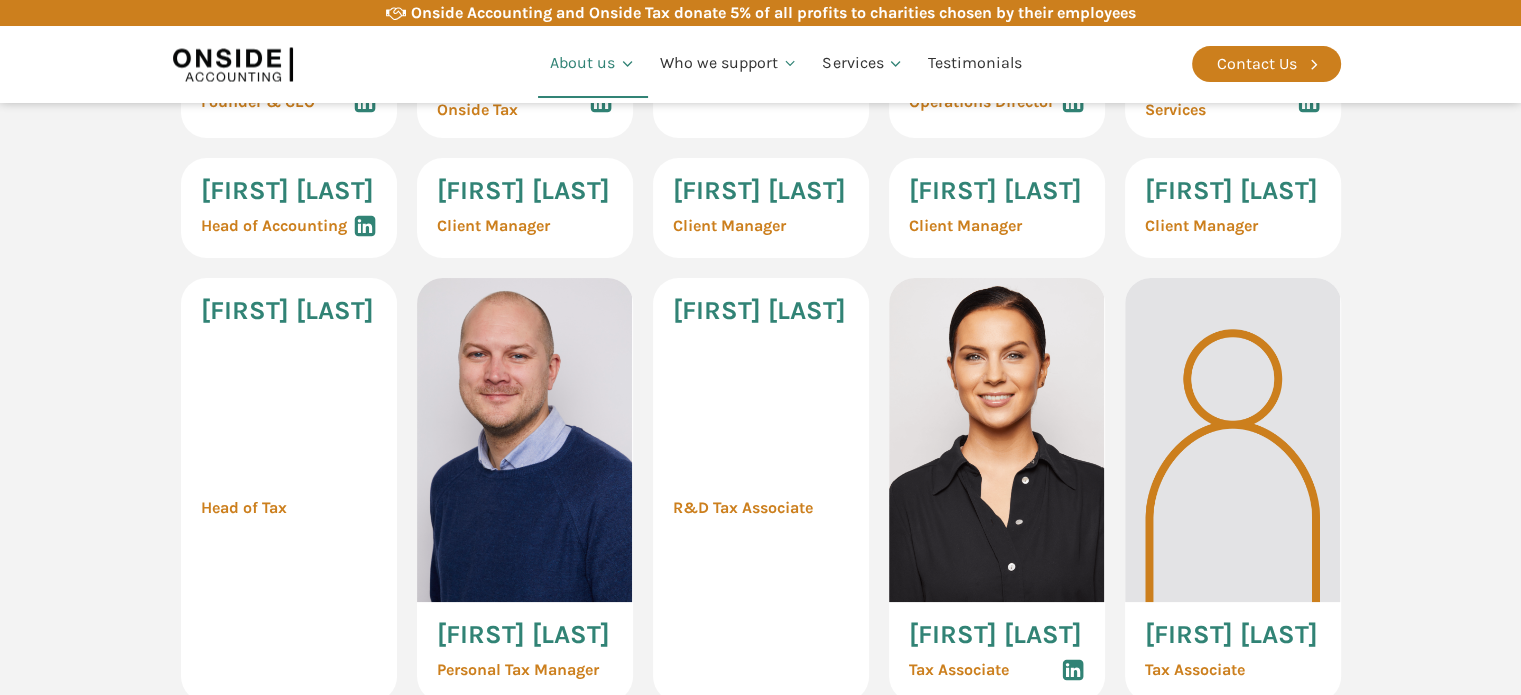 scroll, scrollTop: 1973, scrollLeft: 0, axis: vertical 